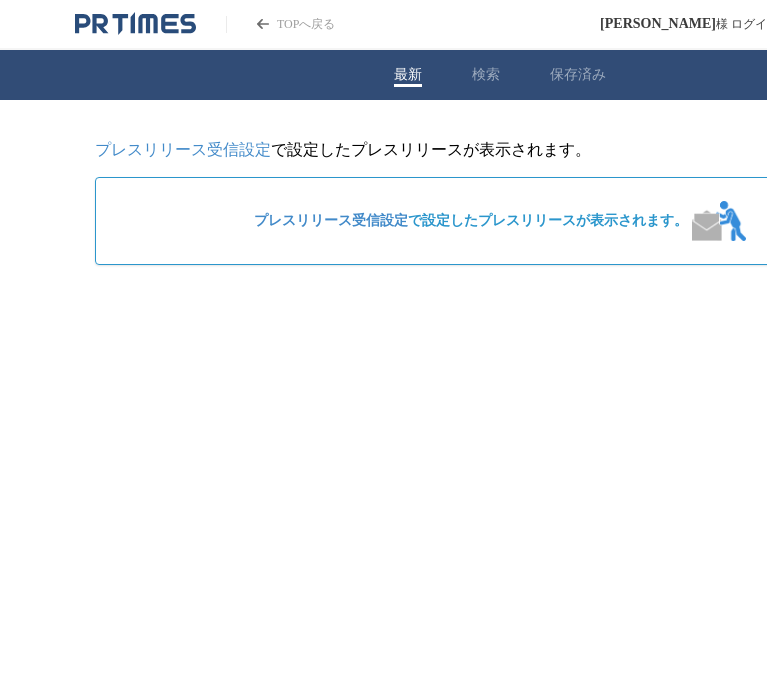 scroll, scrollTop: 0, scrollLeft: 0, axis: both 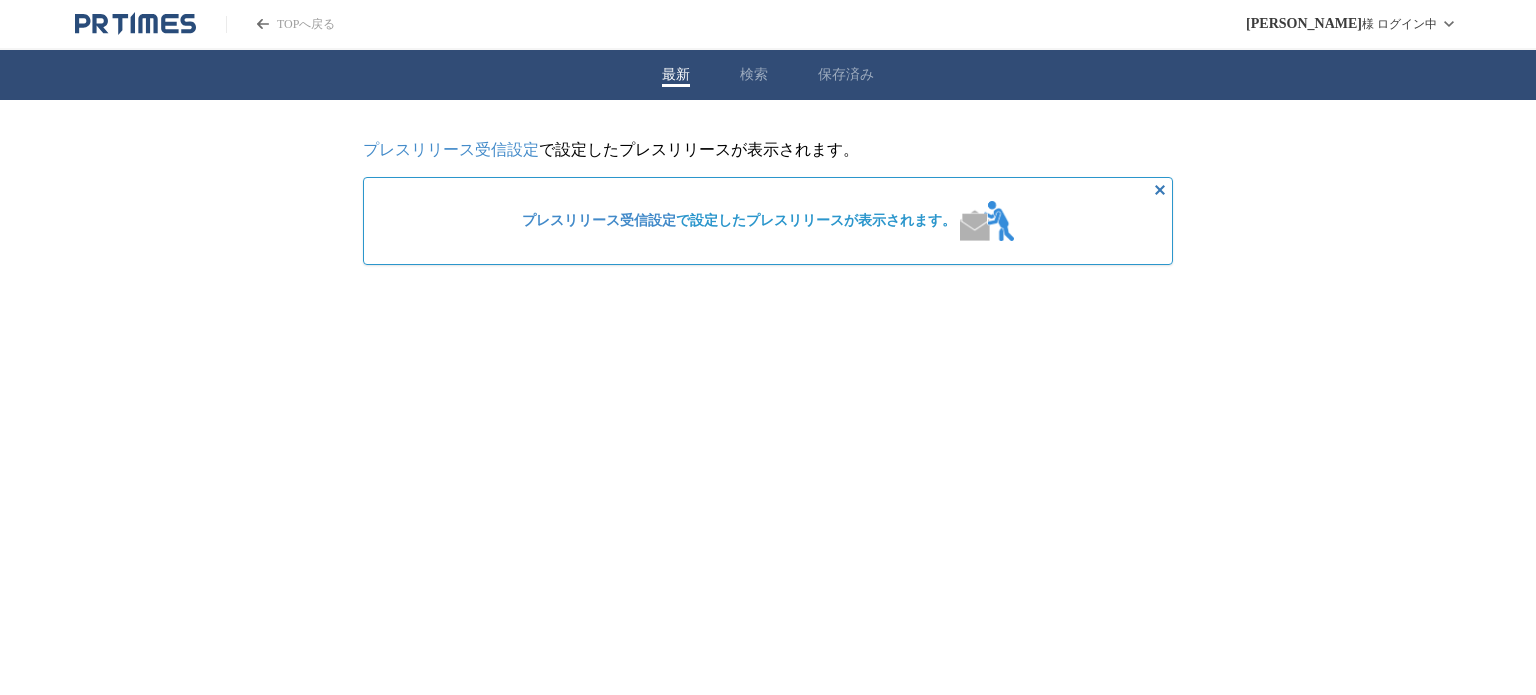 click on "最新 検索 保存済み" at bounding box center (768, 75) 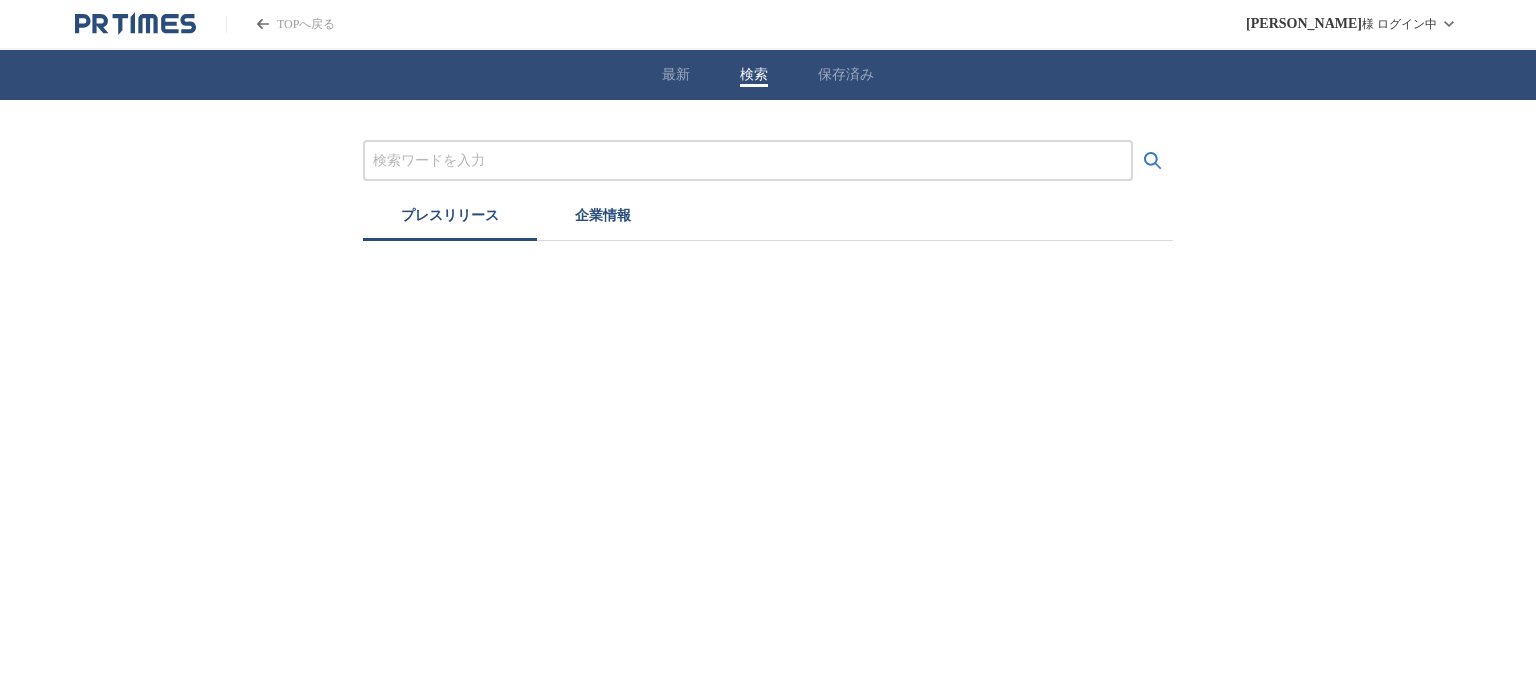 click at bounding box center (748, 161) 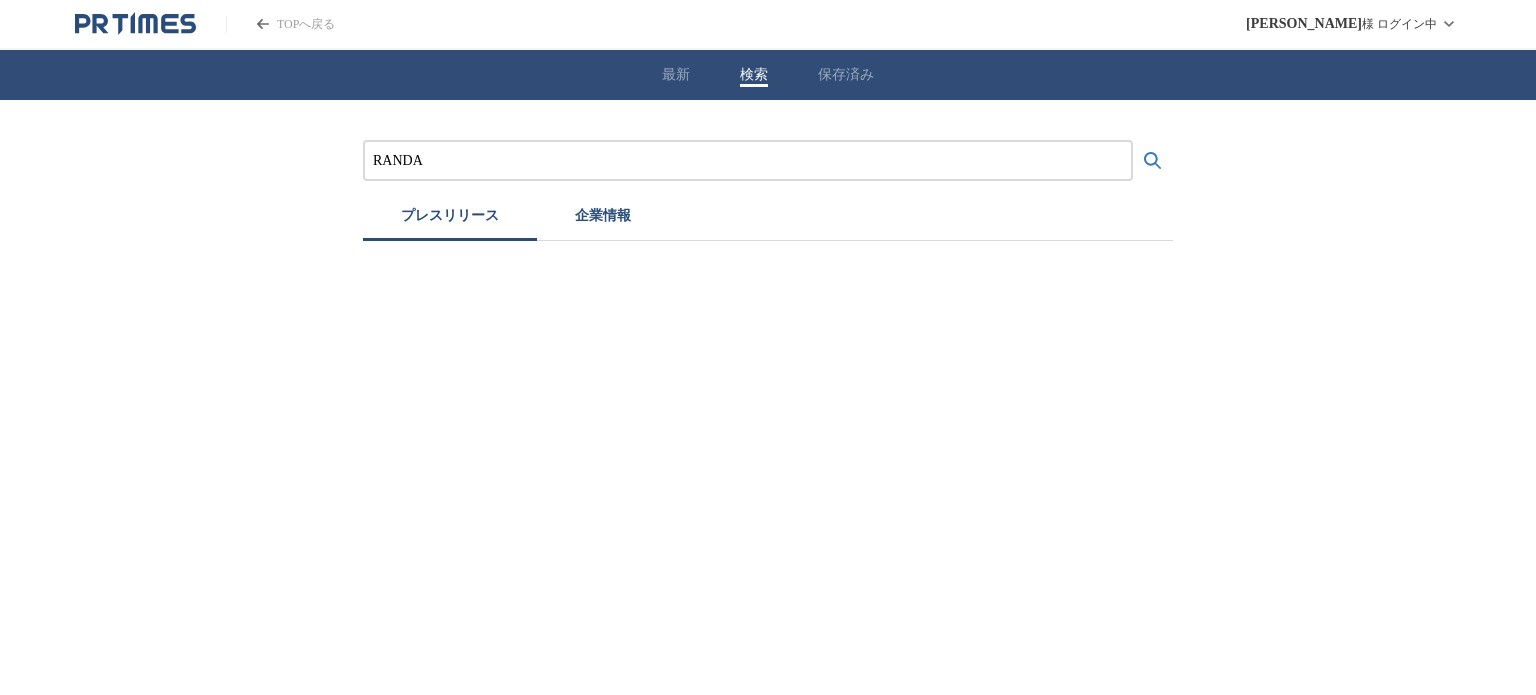 click at bounding box center [1153, 161] 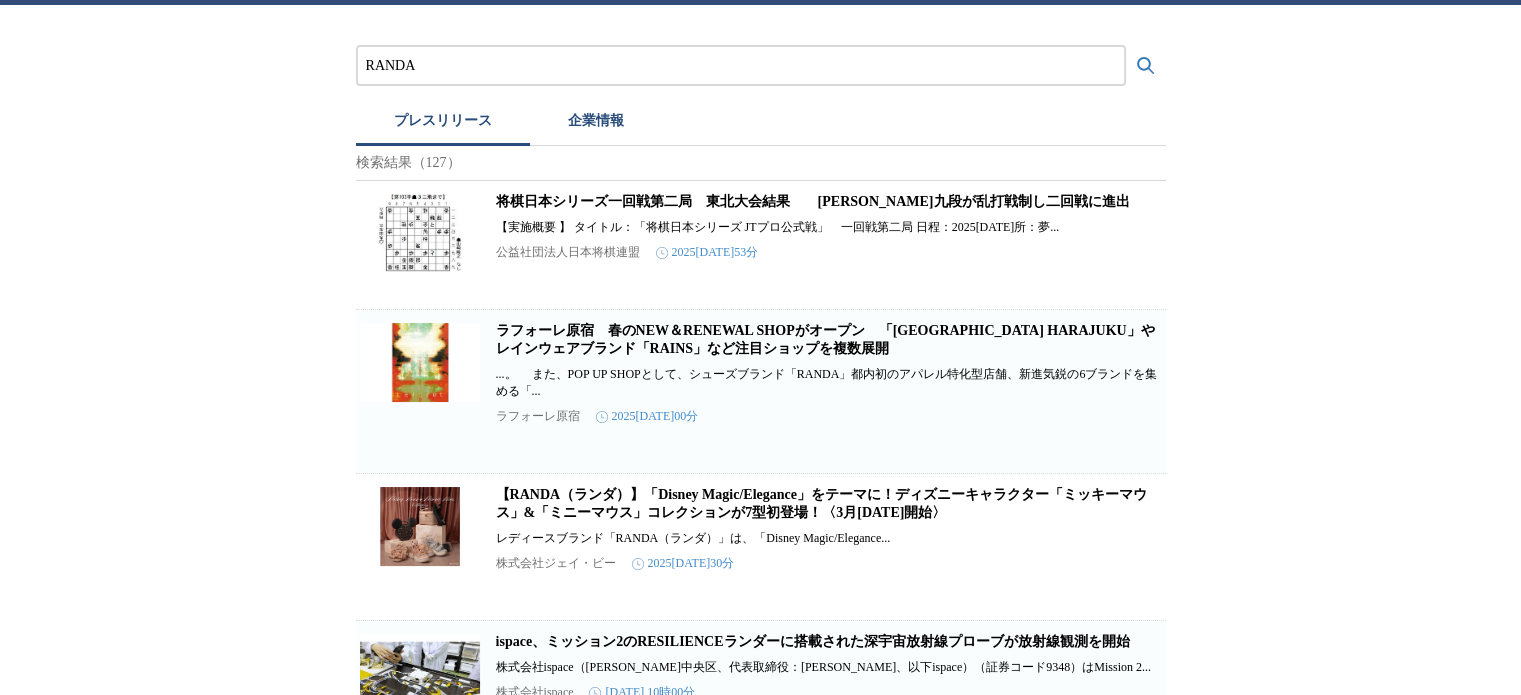 scroll, scrollTop: 200, scrollLeft: 0, axis: vertical 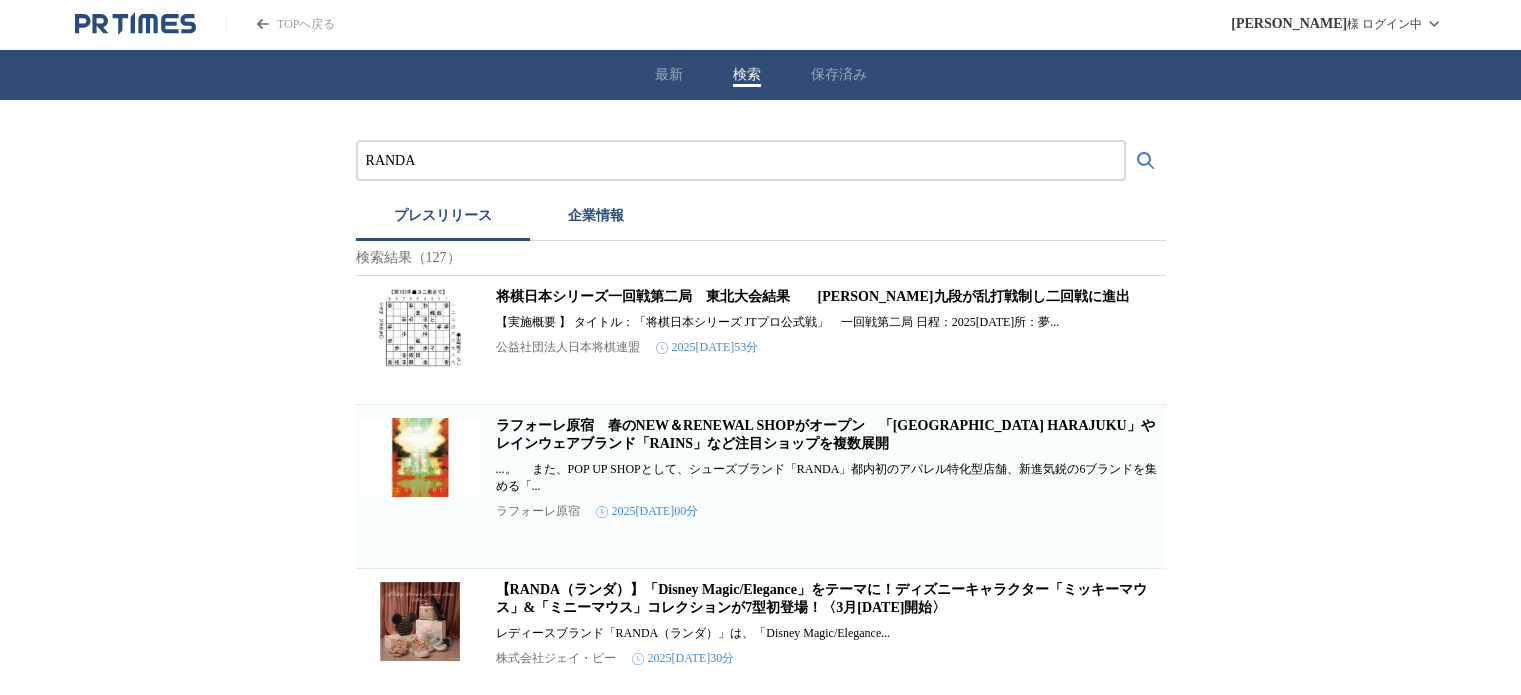 drag, startPoint x: 524, startPoint y: 162, endPoint x: 307, endPoint y: 162, distance: 217 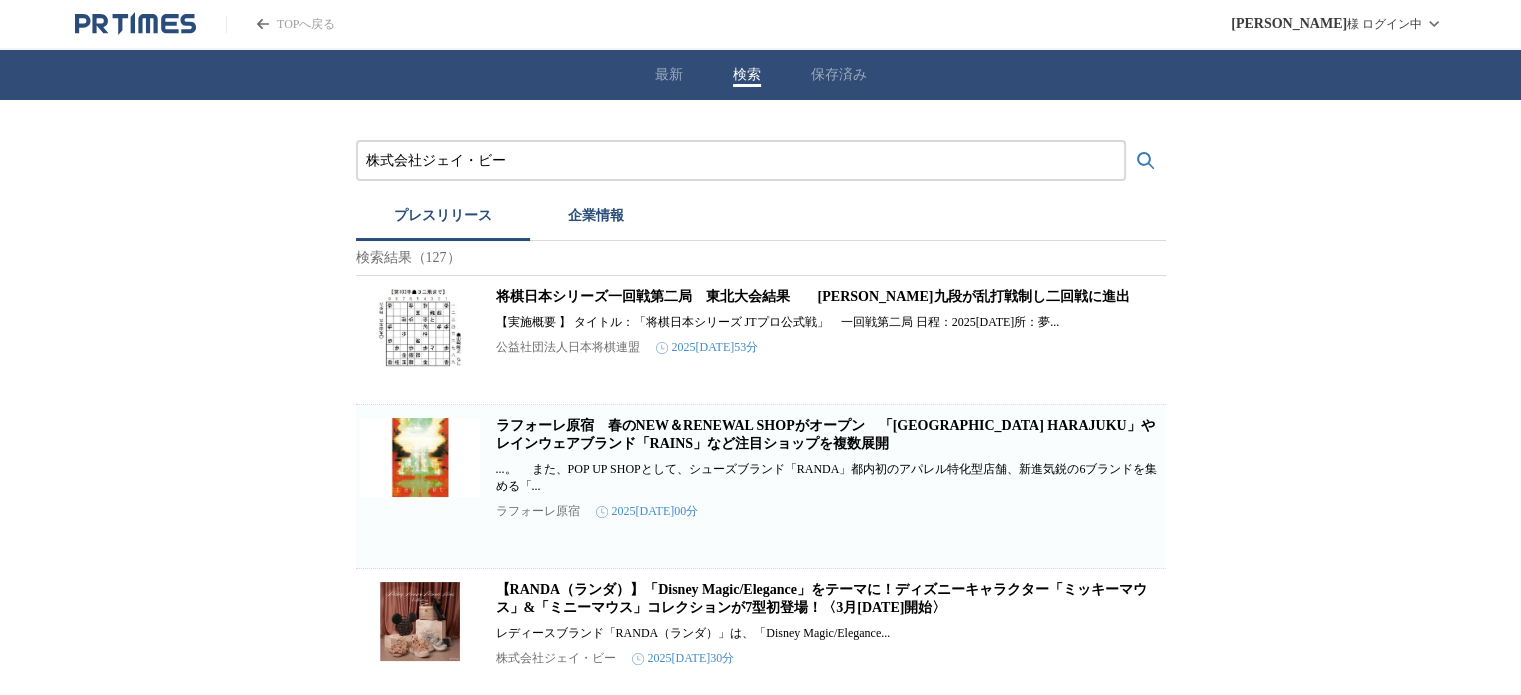 click at bounding box center [1146, 161] 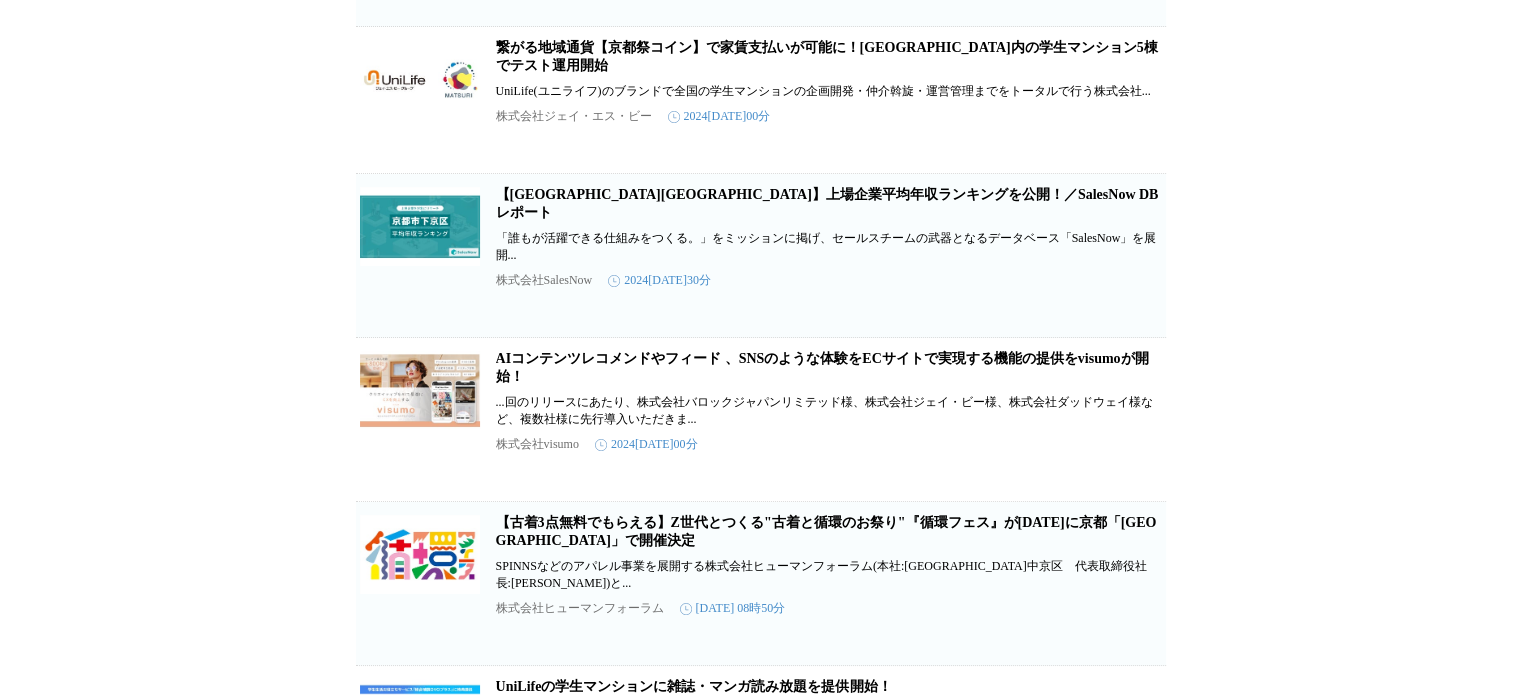 scroll, scrollTop: 4100, scrollLeft: 0, axis: vertical 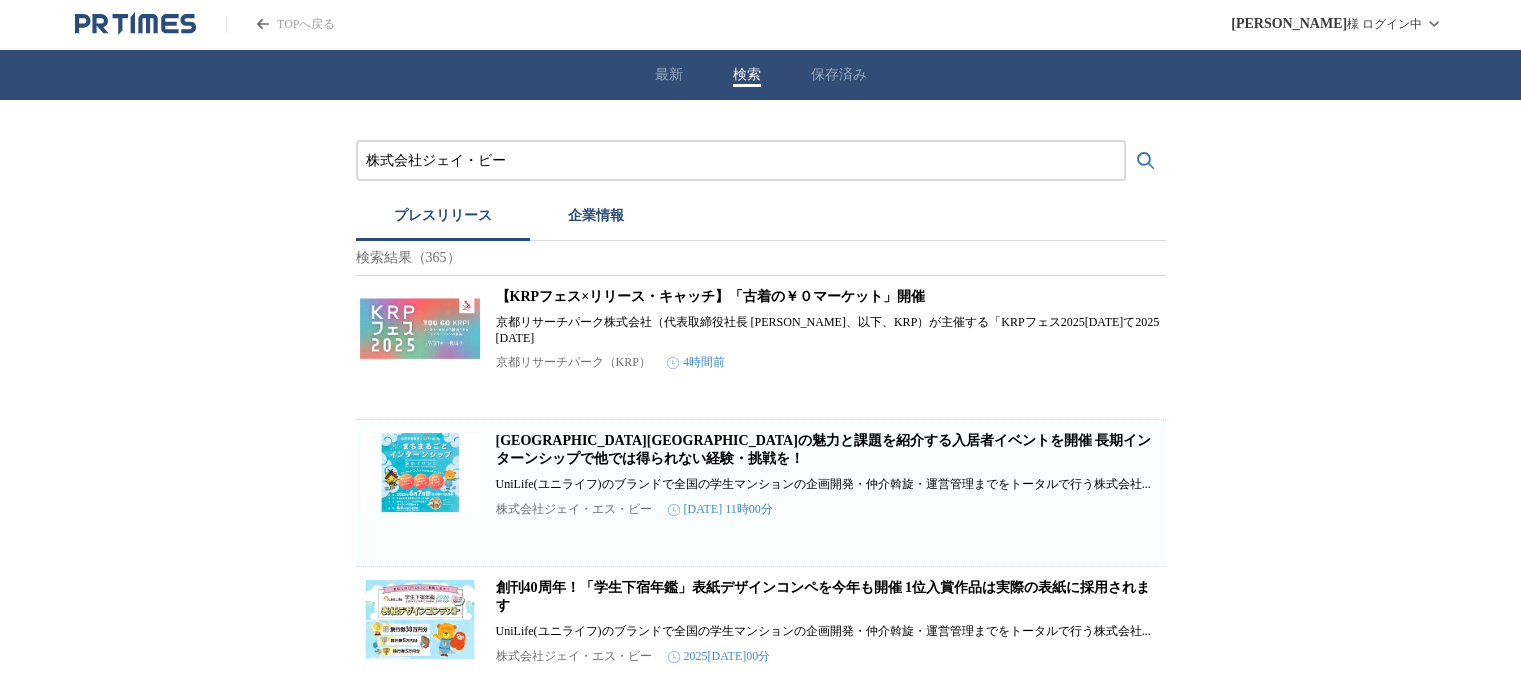 drag, startPoint x: 553, startPoint y: 167, endPoint x: 282, endPoint y: 148, distance: 271.66522 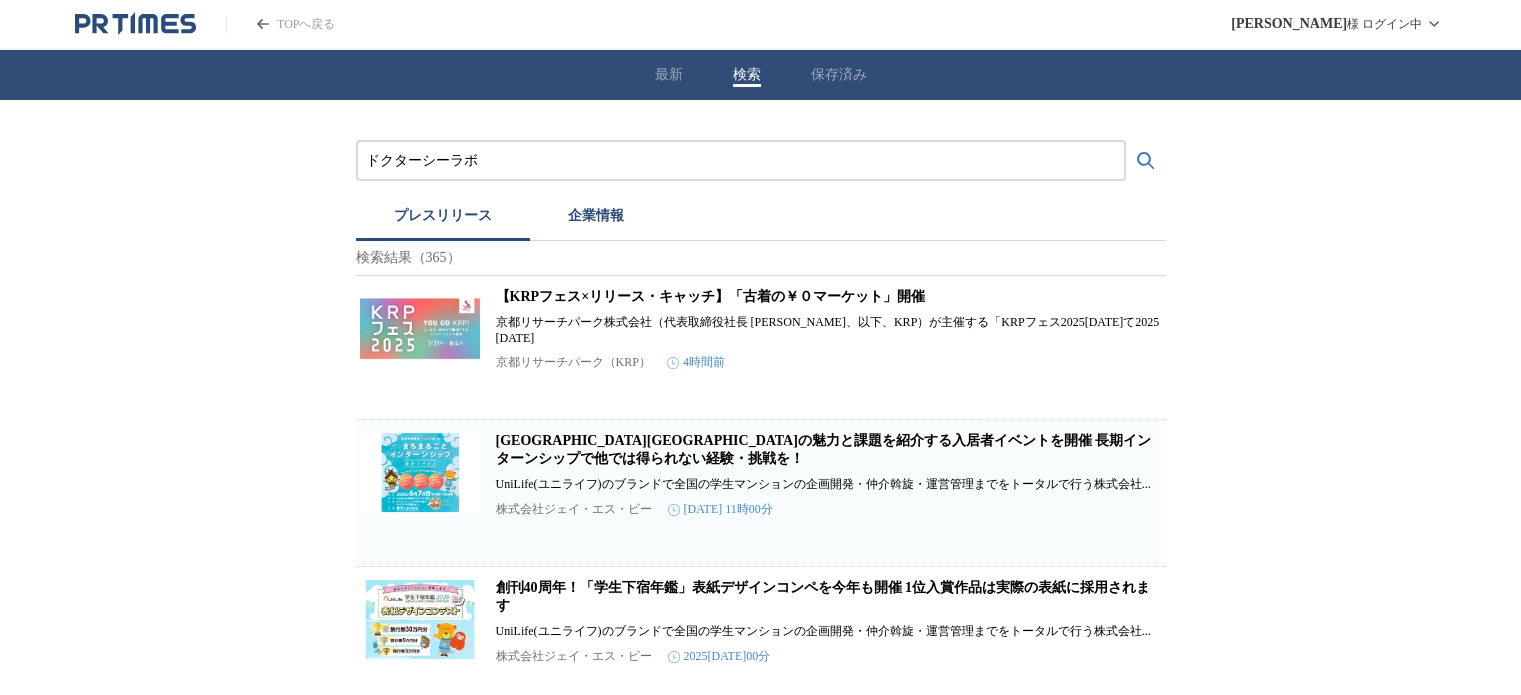 click at bounding box center [1146, 161] 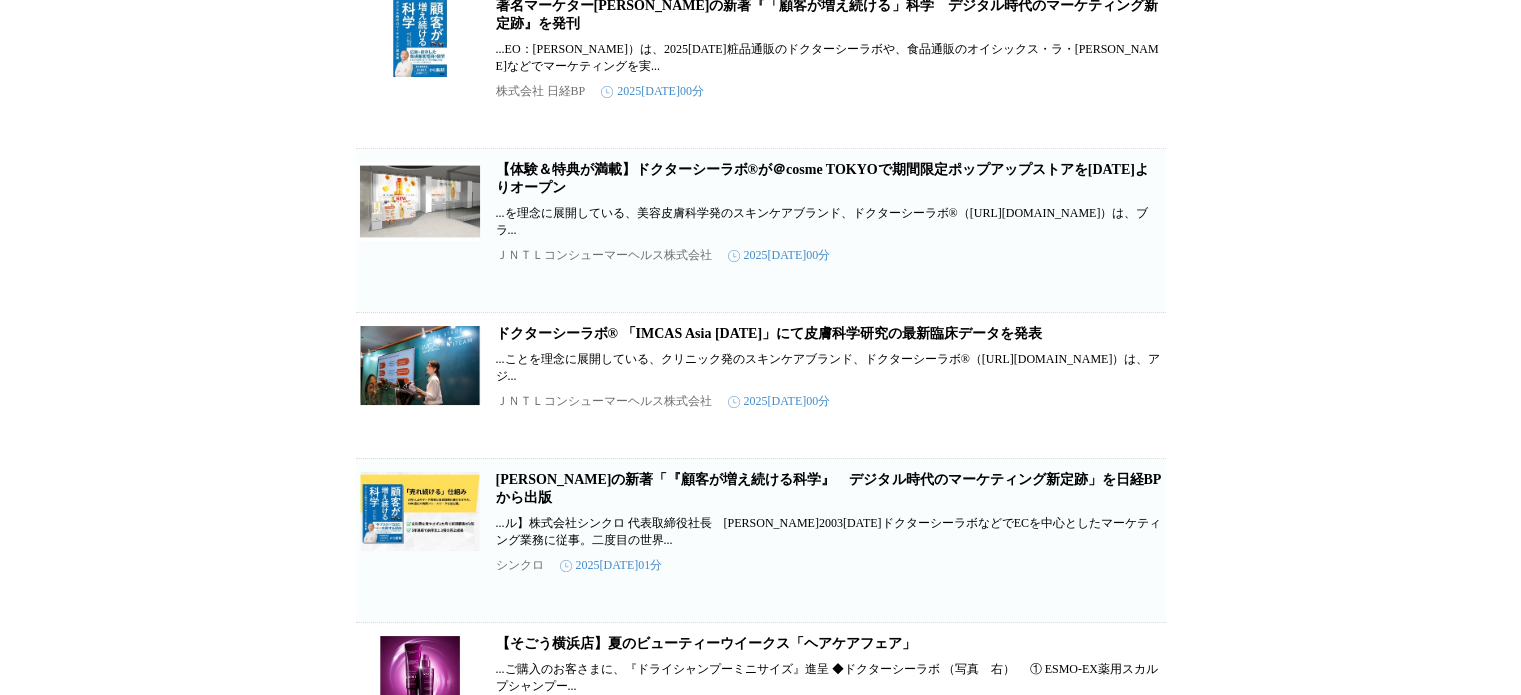 scroll, scrollTop: 300, scrollLeft: 0, axis: vertical 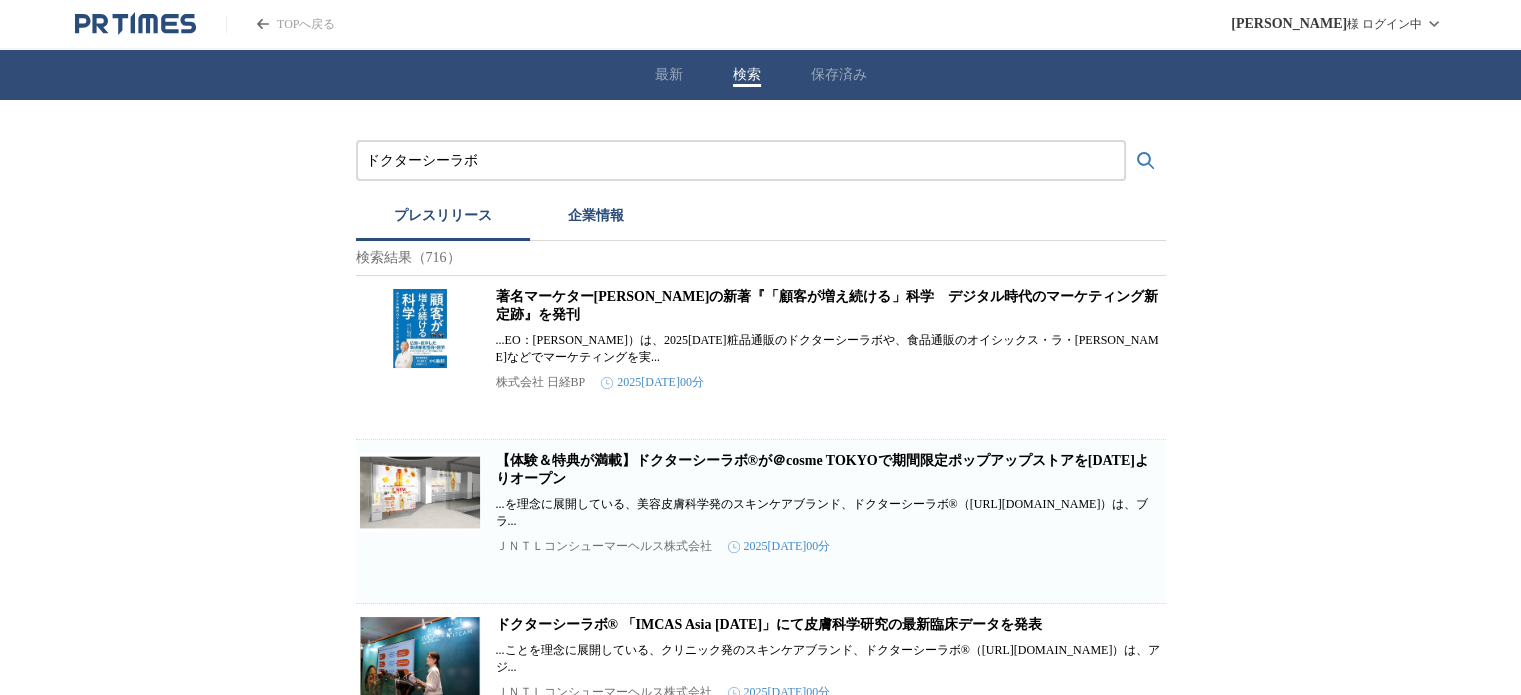 drag, startPoint x: 400, startPoint y: 147, endPoint x: 292, endPoint y: 159, distance: 108.66462 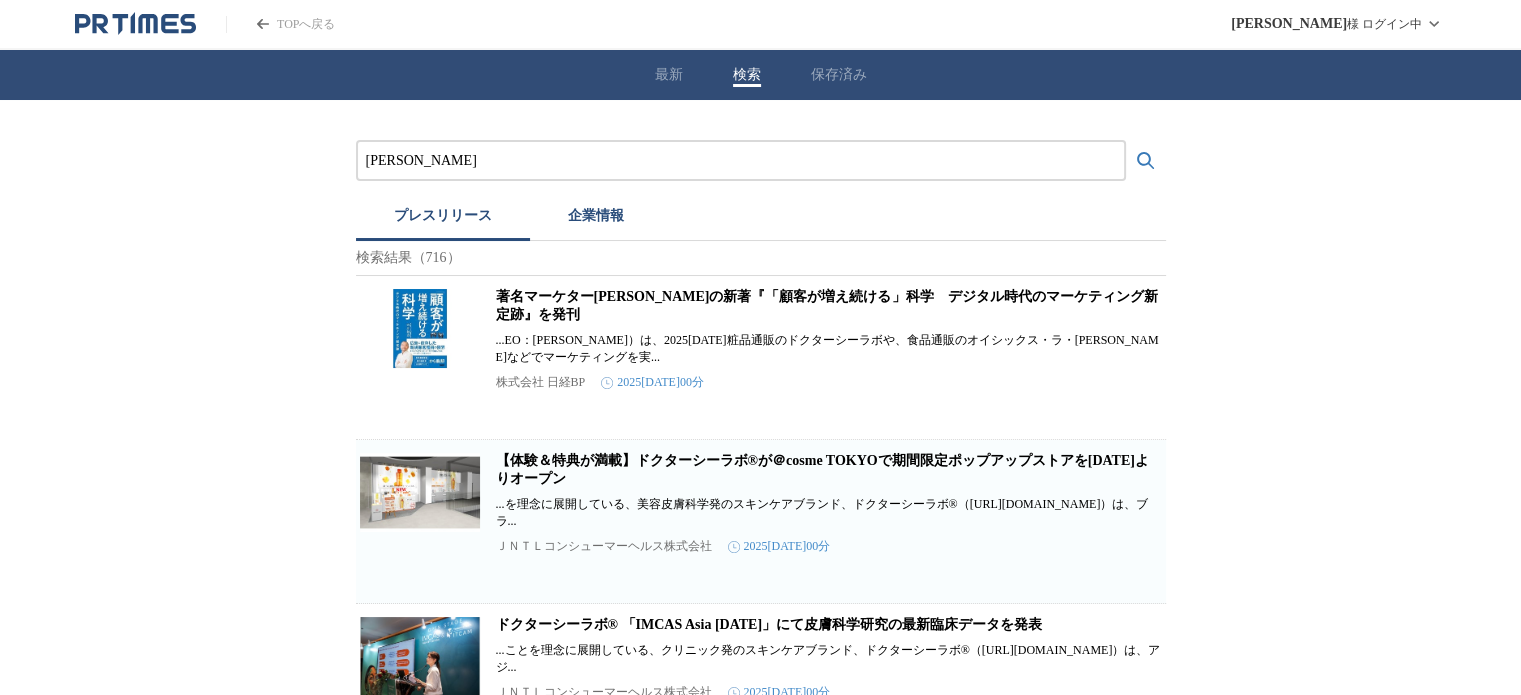 click at bounding box center [1146, 161] 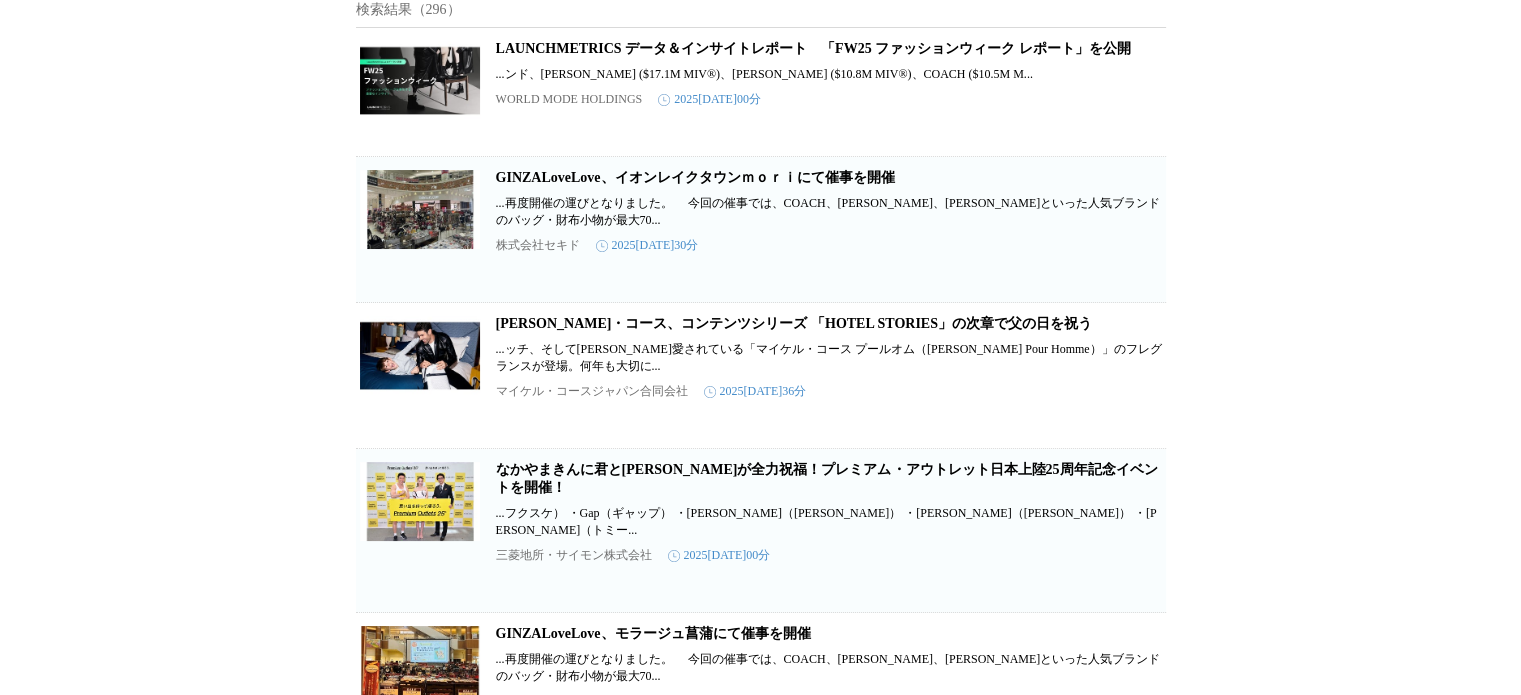 scroll, scrollTop: 400, scrollLeft: 0, axis: vertical 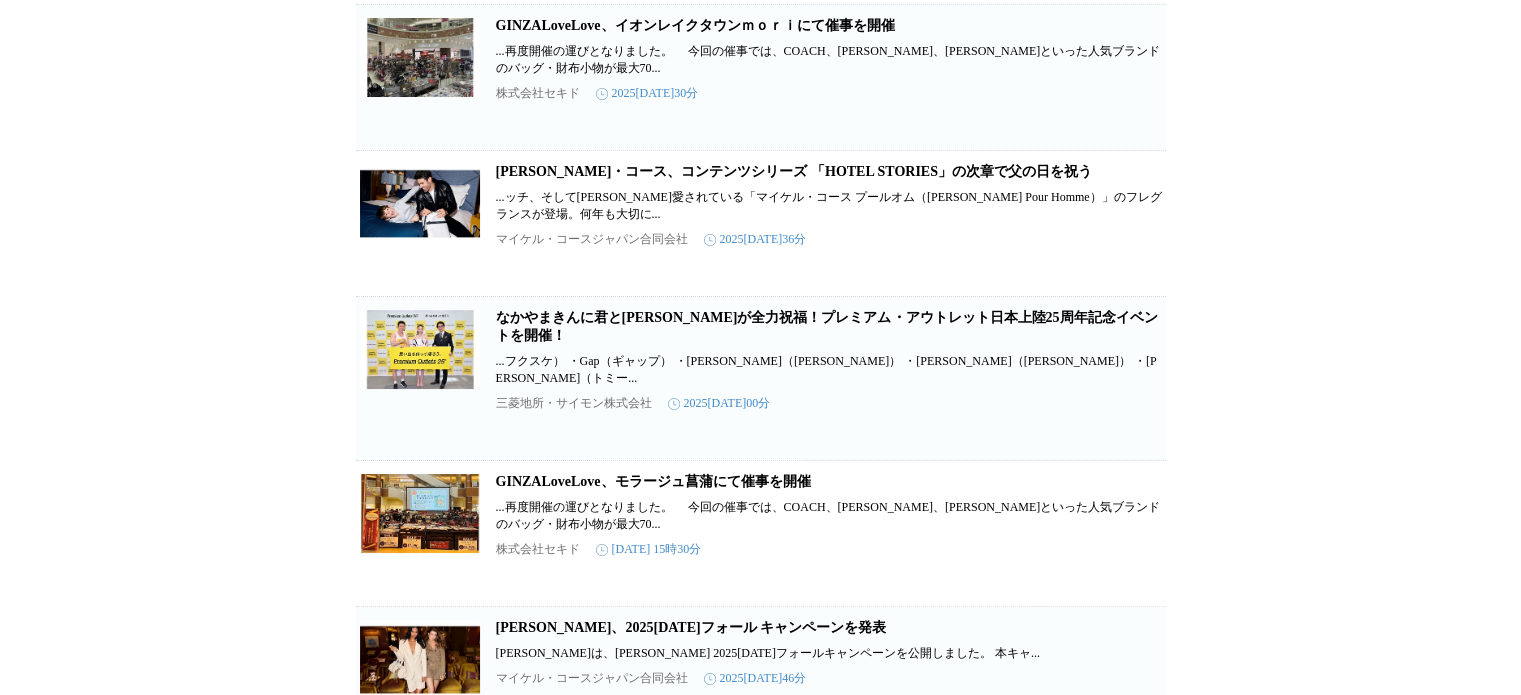 click on "[PERSON_NAME]・コース、コンテンツシリーズ 「HOTEL STORIES」の次章で父の日を祝う" at bounding box center [794, 171] 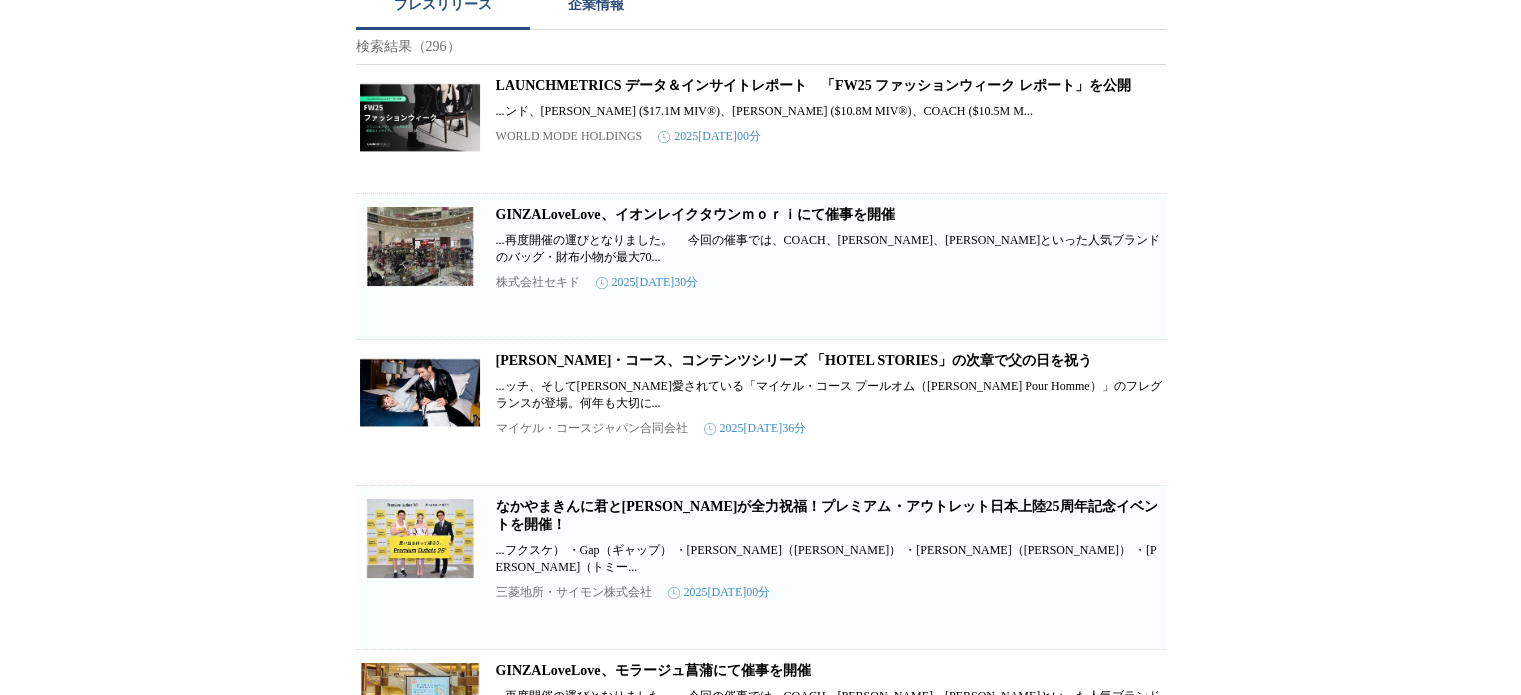 scroll, scrollTop: 0, scrollLeft: 0, axis: both 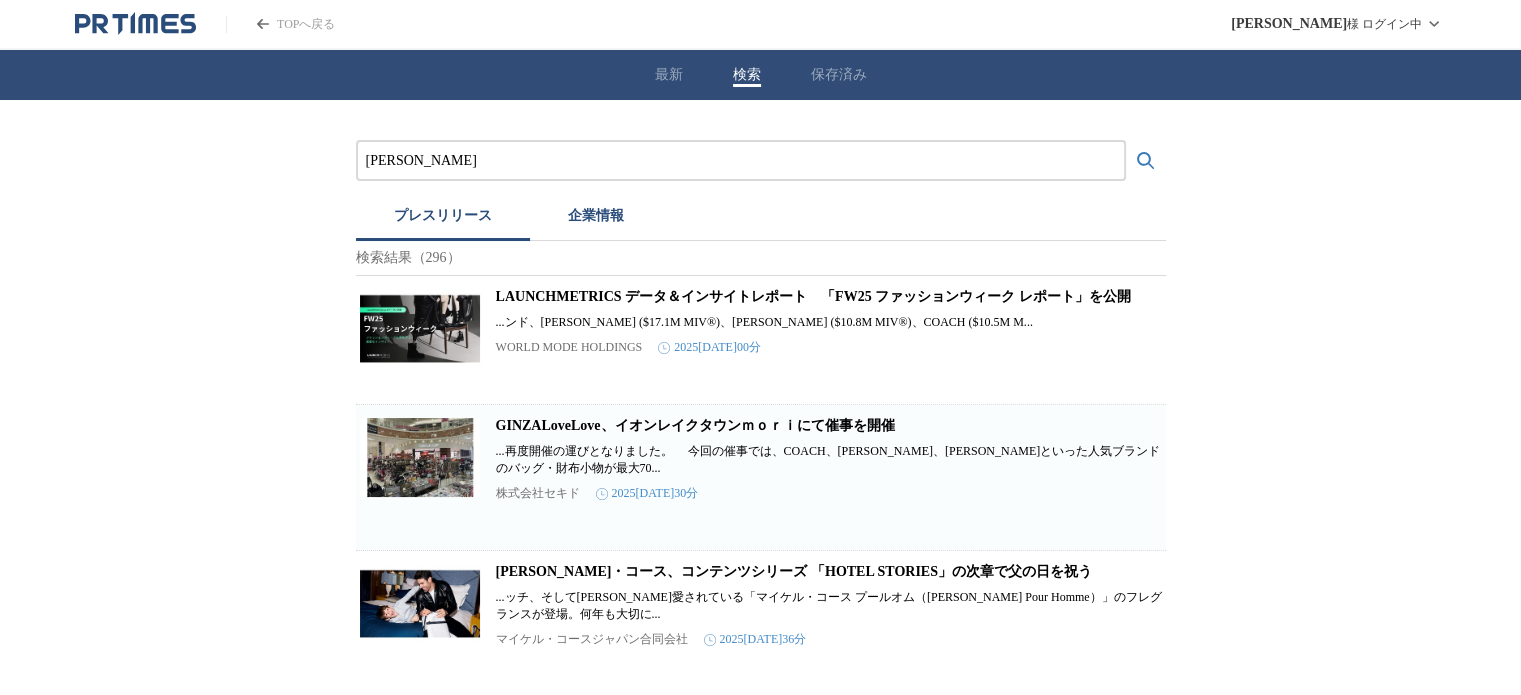 drag, startPoint x: 578, startPoint y: 169, endPoint x: 296, endPoint y: 168, distance: 282.00177 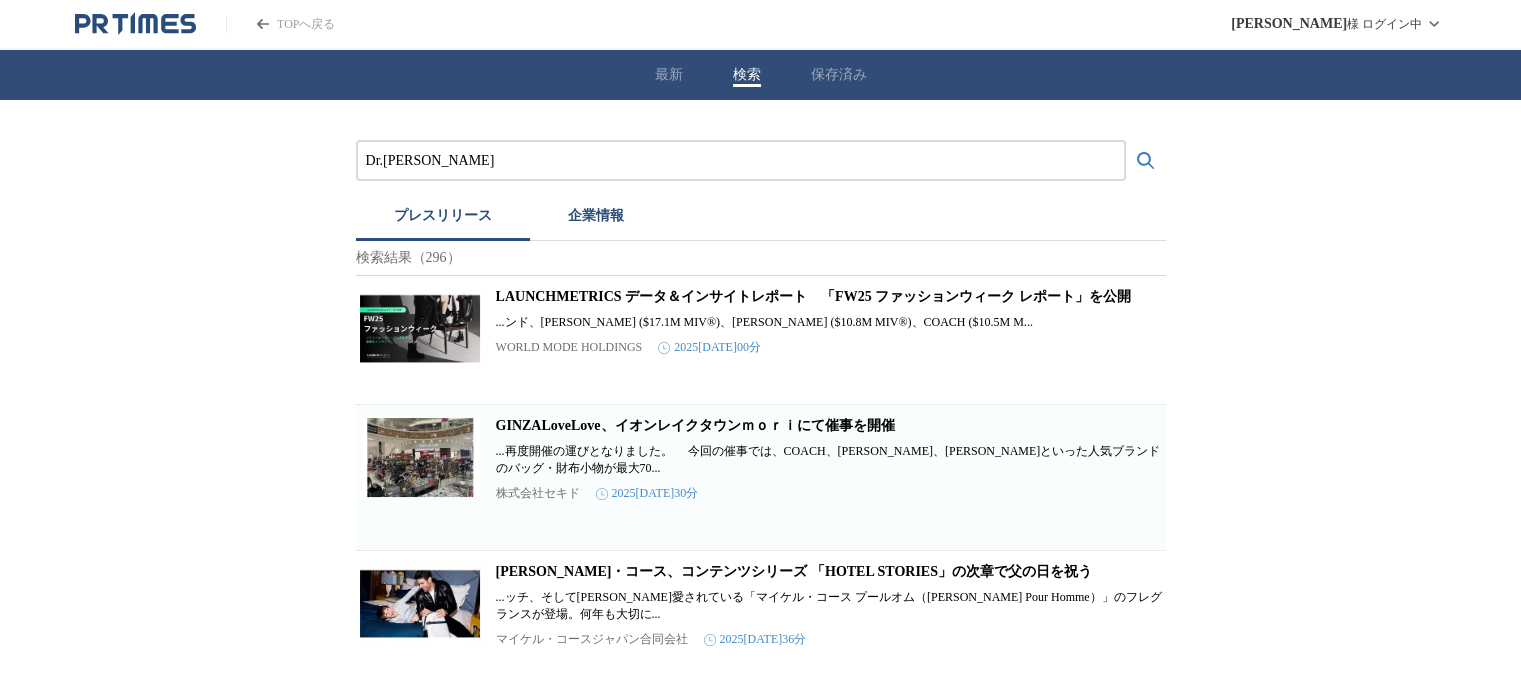 click at bounding box center (1146, 161) 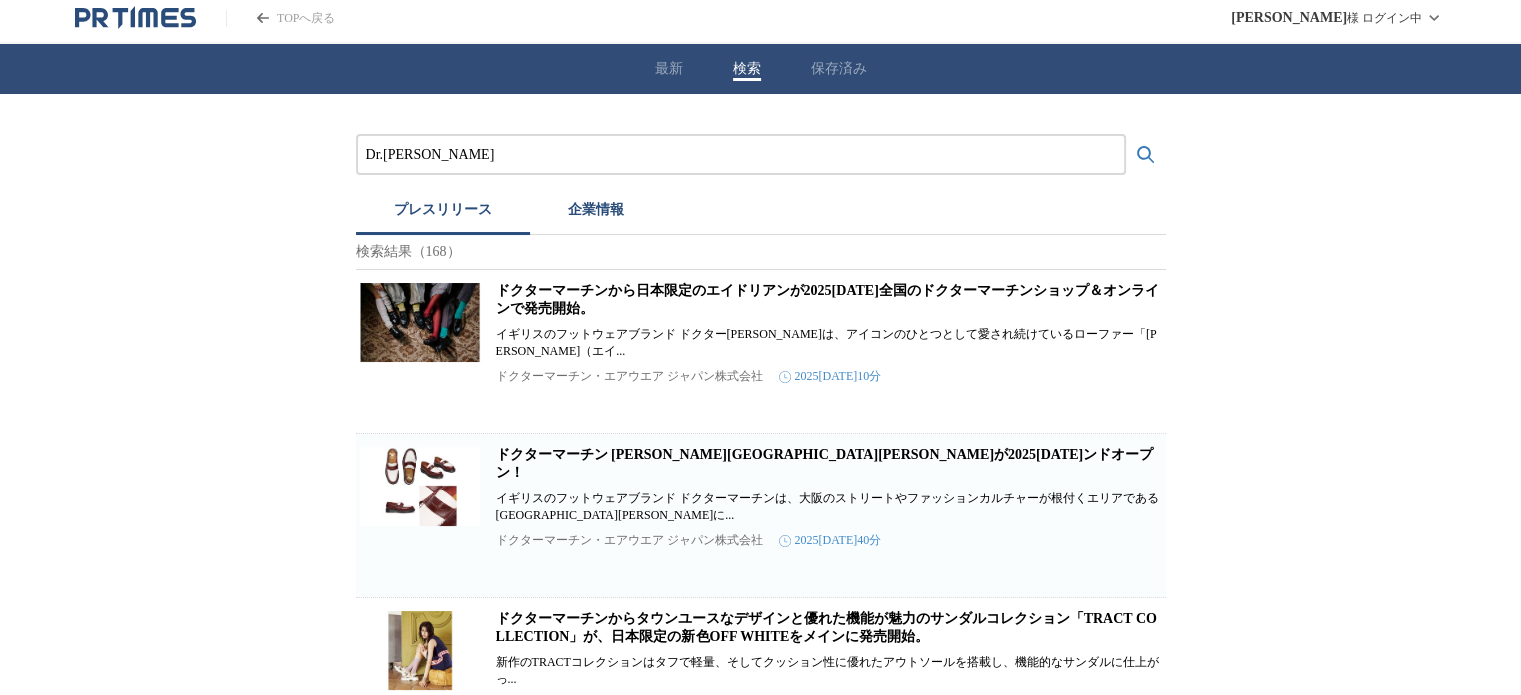 scroll, scrollTop: 0, scrollLeft: 0, axis: both 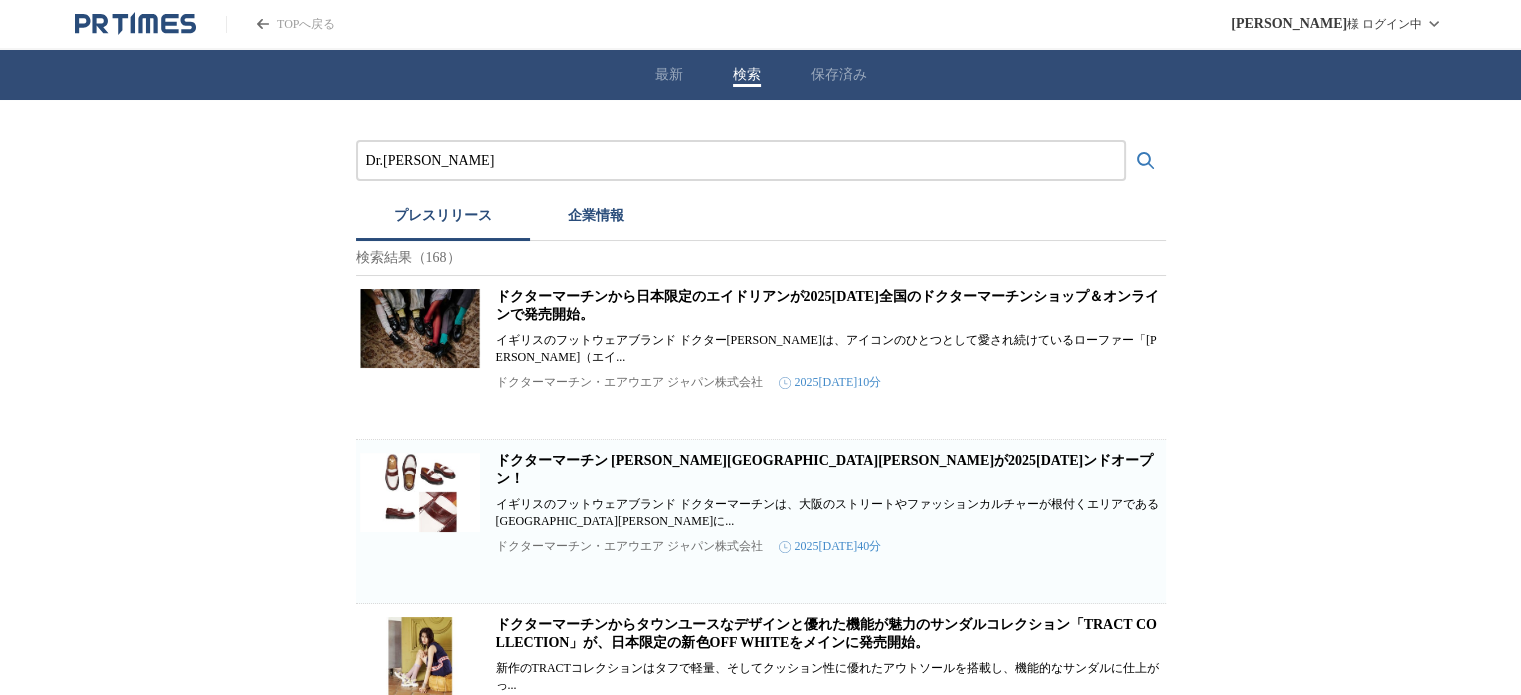 click on "ドクターマーチンから日本限定のエイドリアンが2025[DATE]全国のドクターマーチンショップ＆オンラインで発売開始。" at bounding box center (827, 305) 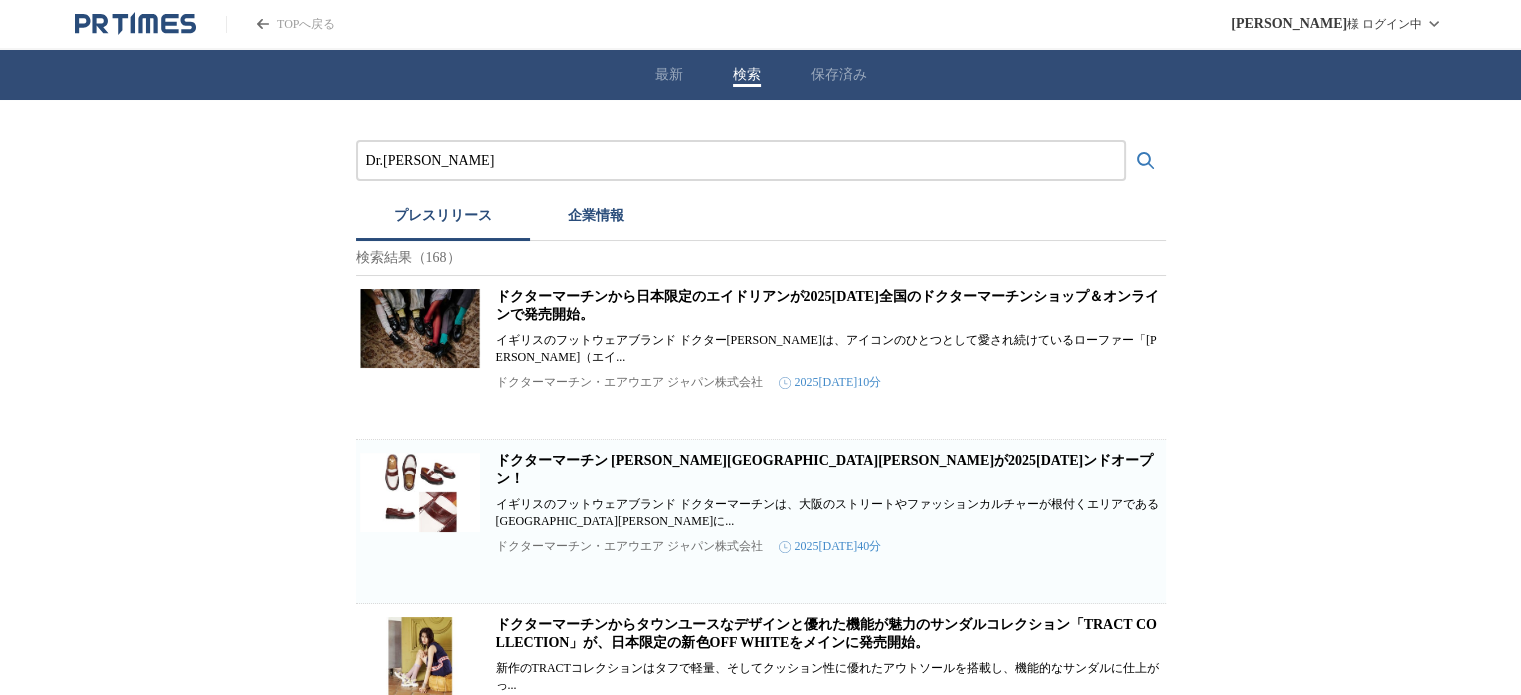 click on "Dr.[PERSON_NAME]" at bounding box center [741, 160] 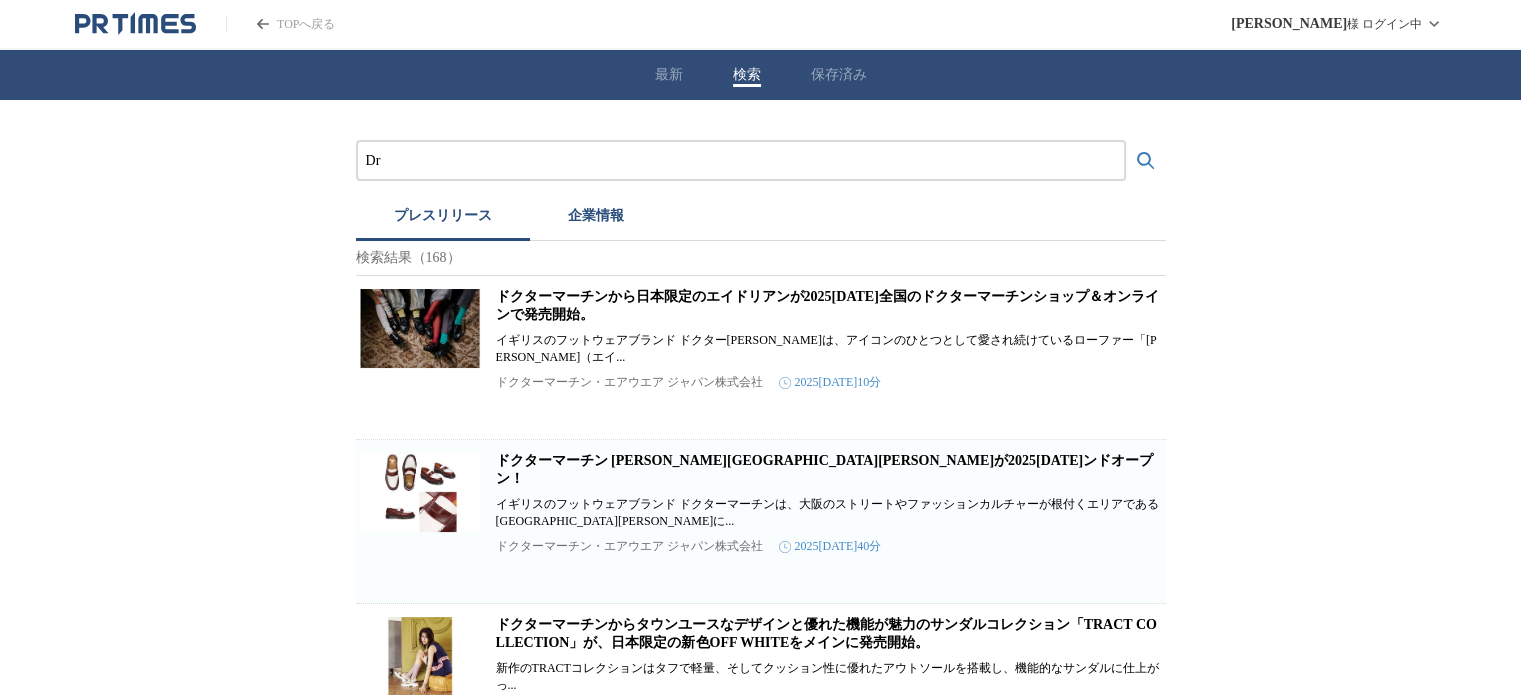 type on "D" 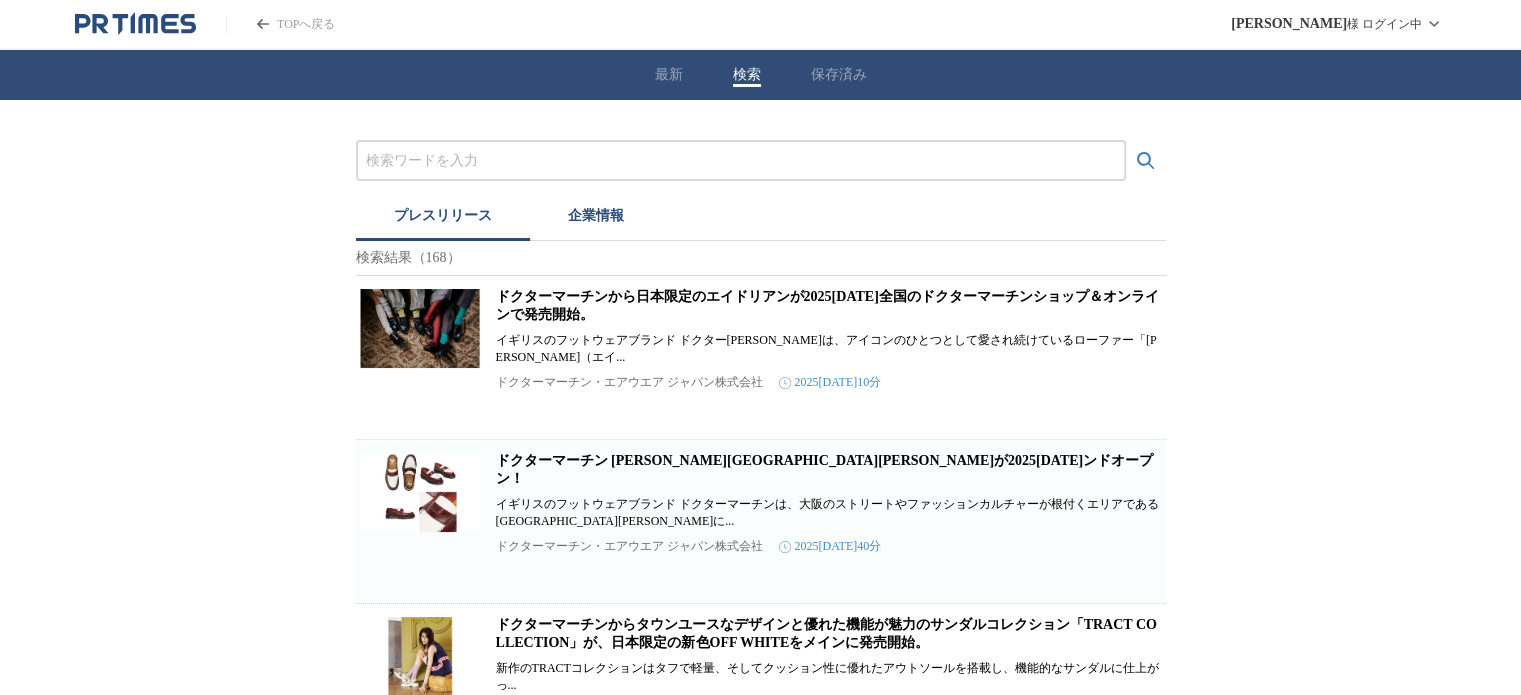 paste on "Snow Peak" 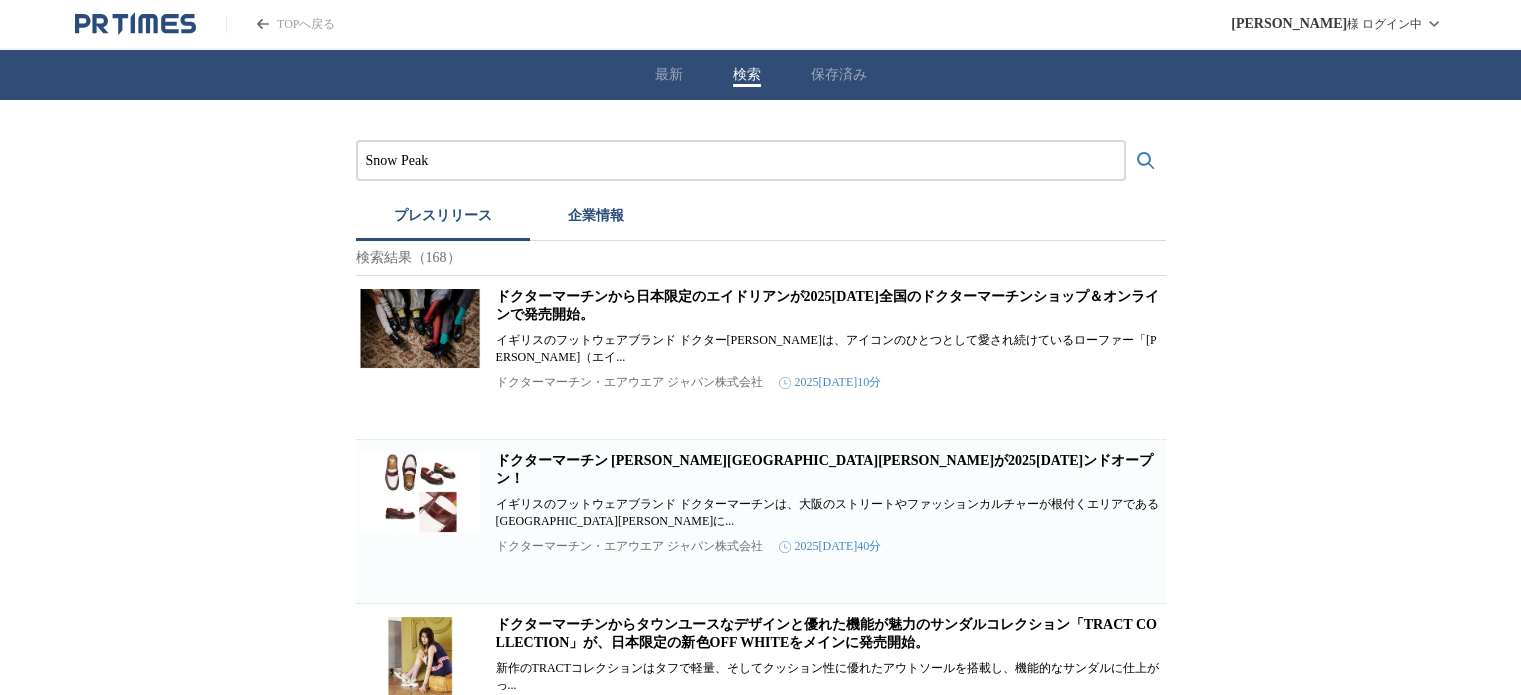 type on "Snow Peak" 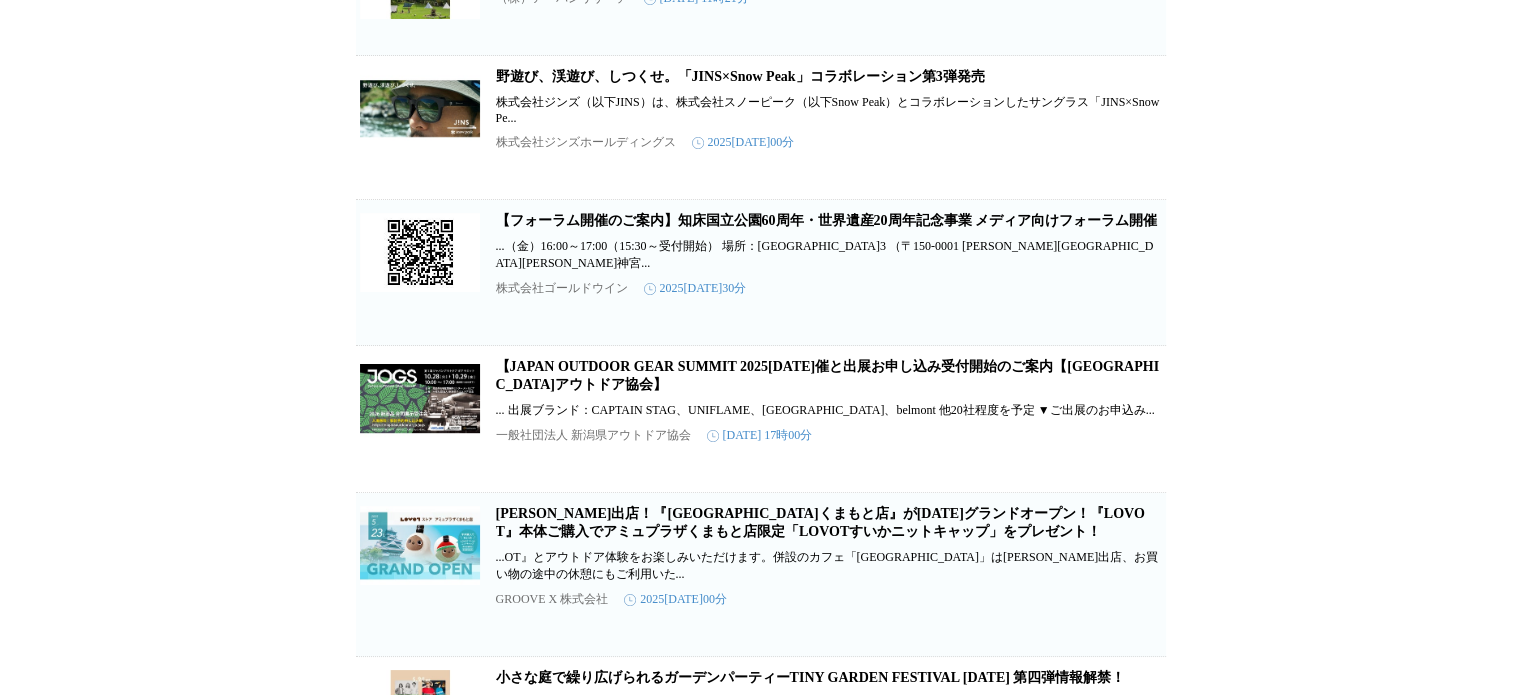scroll, scrollTop: 1200, scrollLeft: 0, axis: vertical 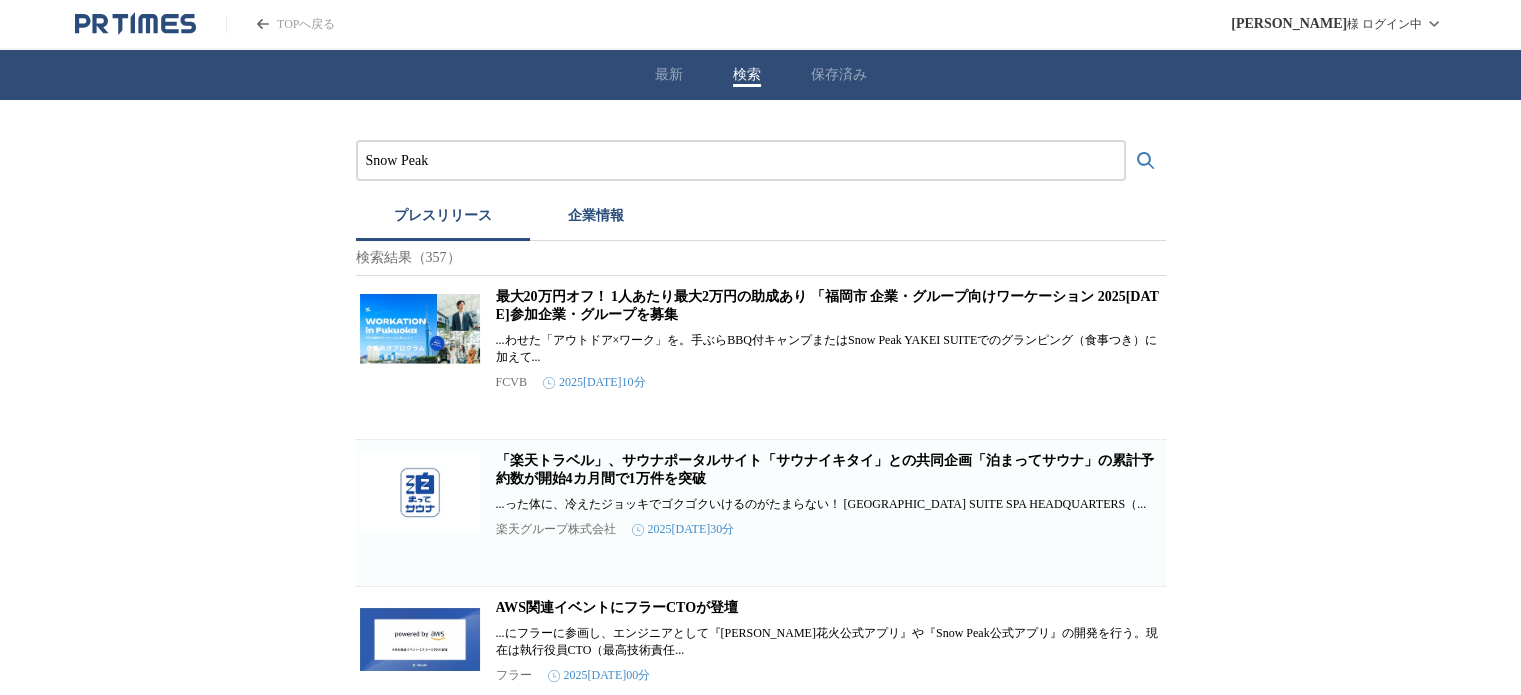 drag, startPoint x: 547, startPoint y: 155, endPoint x: 276, endPoint y: 186, distance: 272.7673 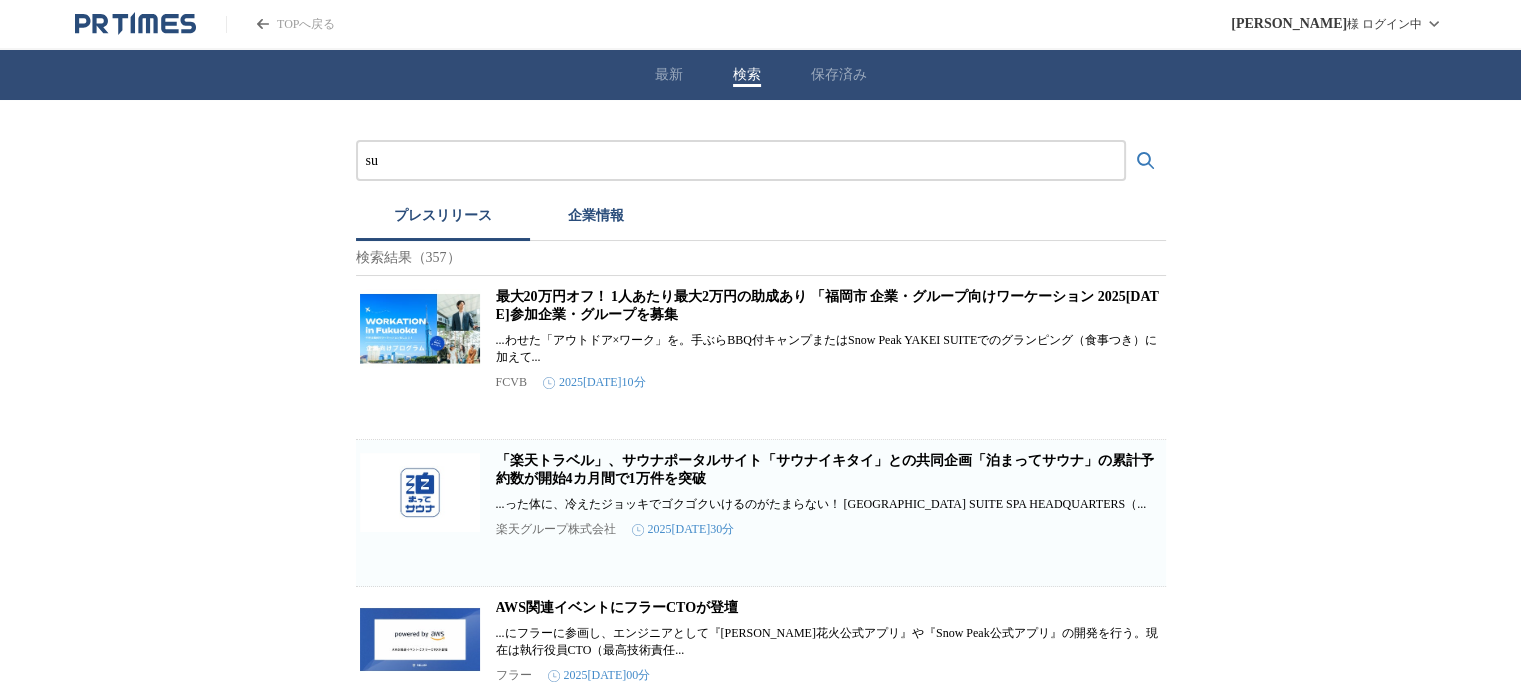 type on "s" 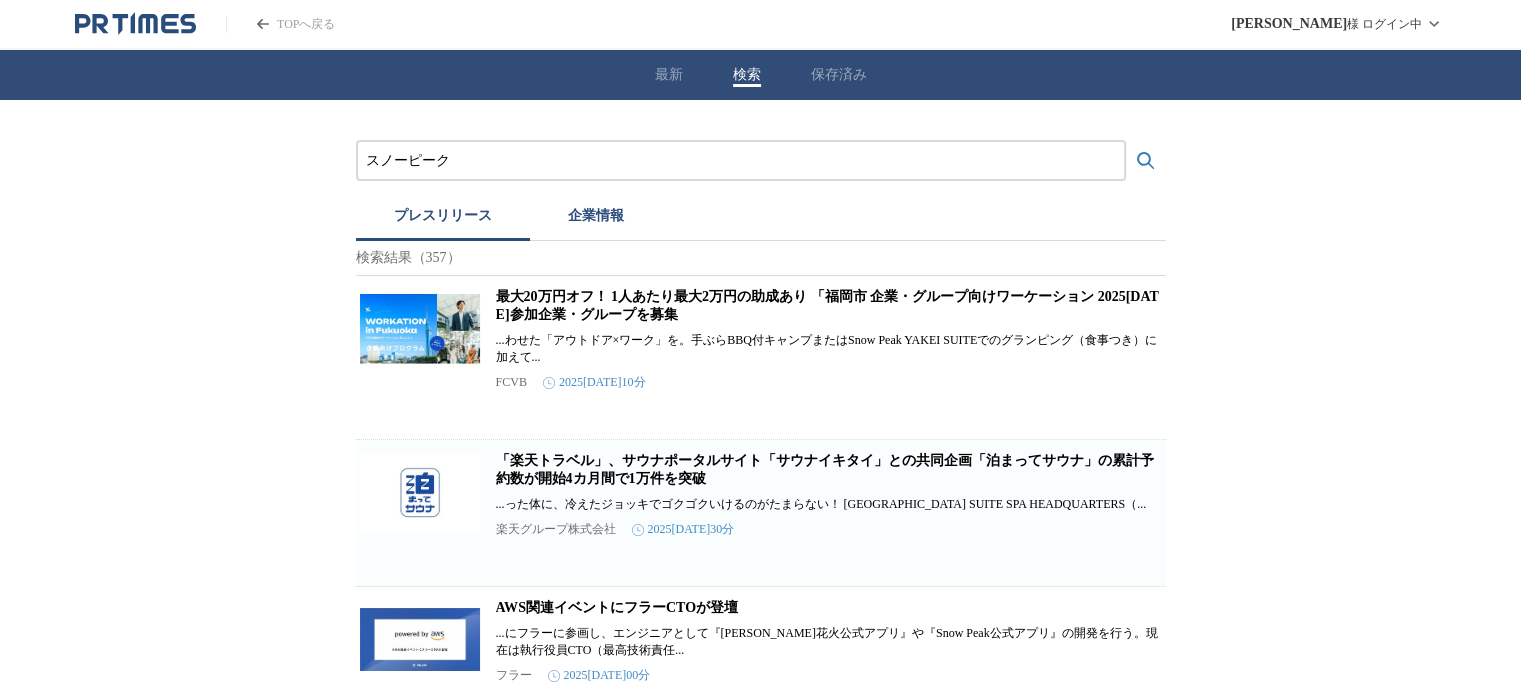 click at bounding box center [1146, 161] 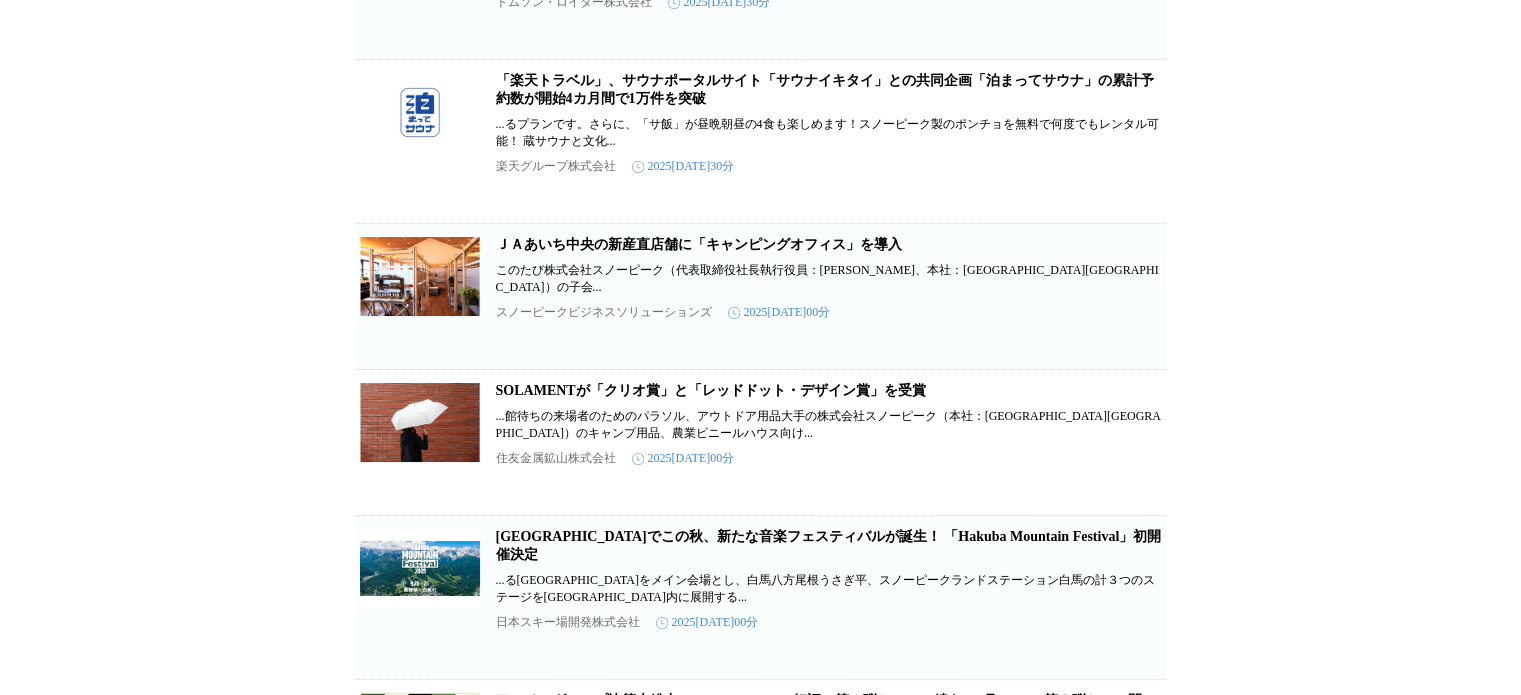 scroll, scrollTop: 600, scrollLeft: 0, axis: vertical 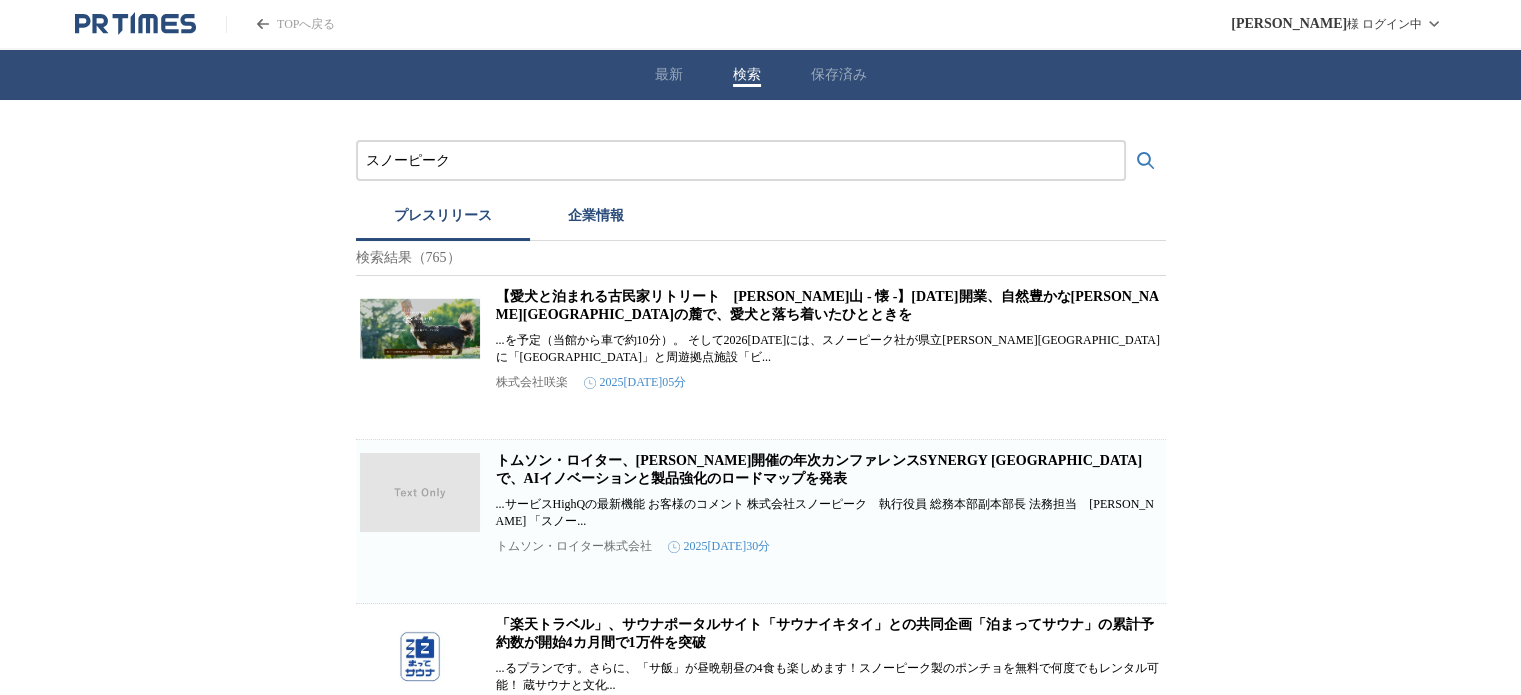drag, startPoint x: 592, startPoint y: 161, endPoint x: 238, endPoint y: 203, distance: 356.48282 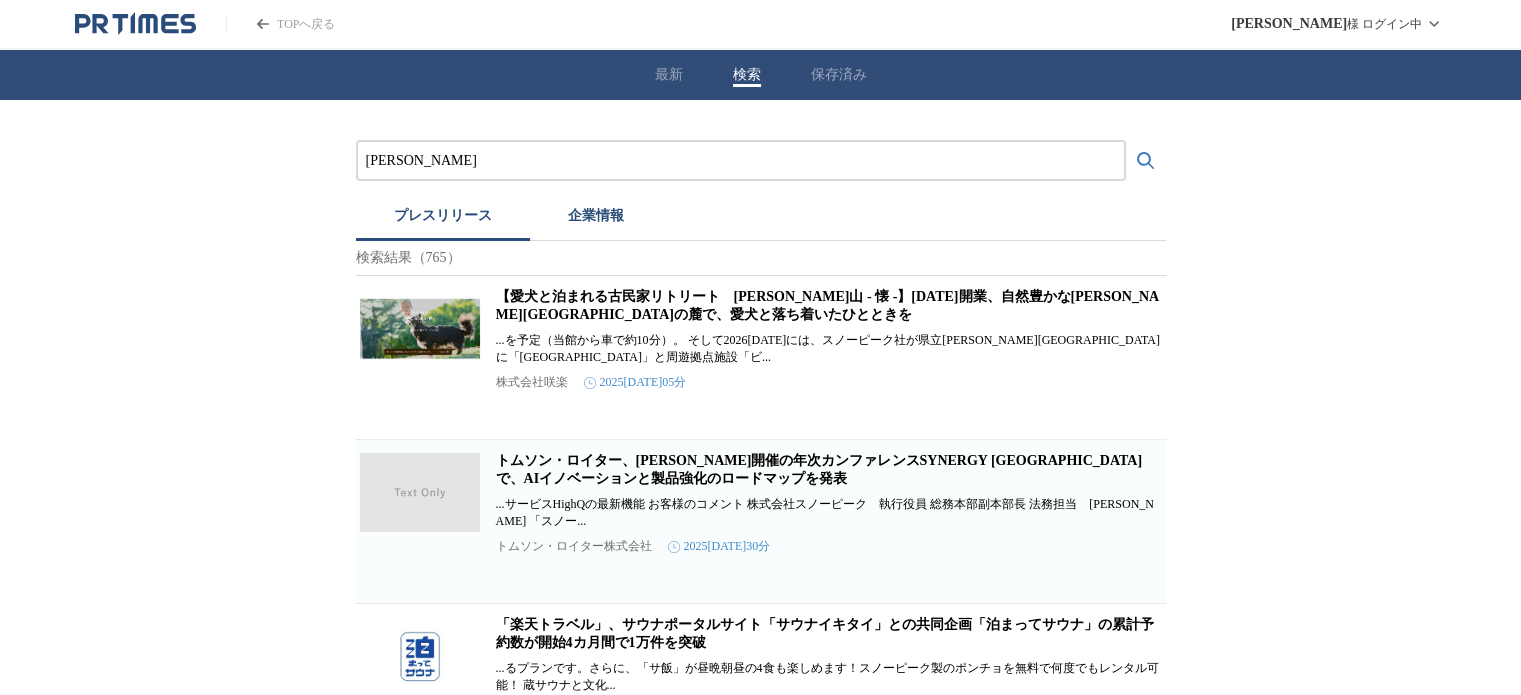 click at bounding box center (1146, 161) 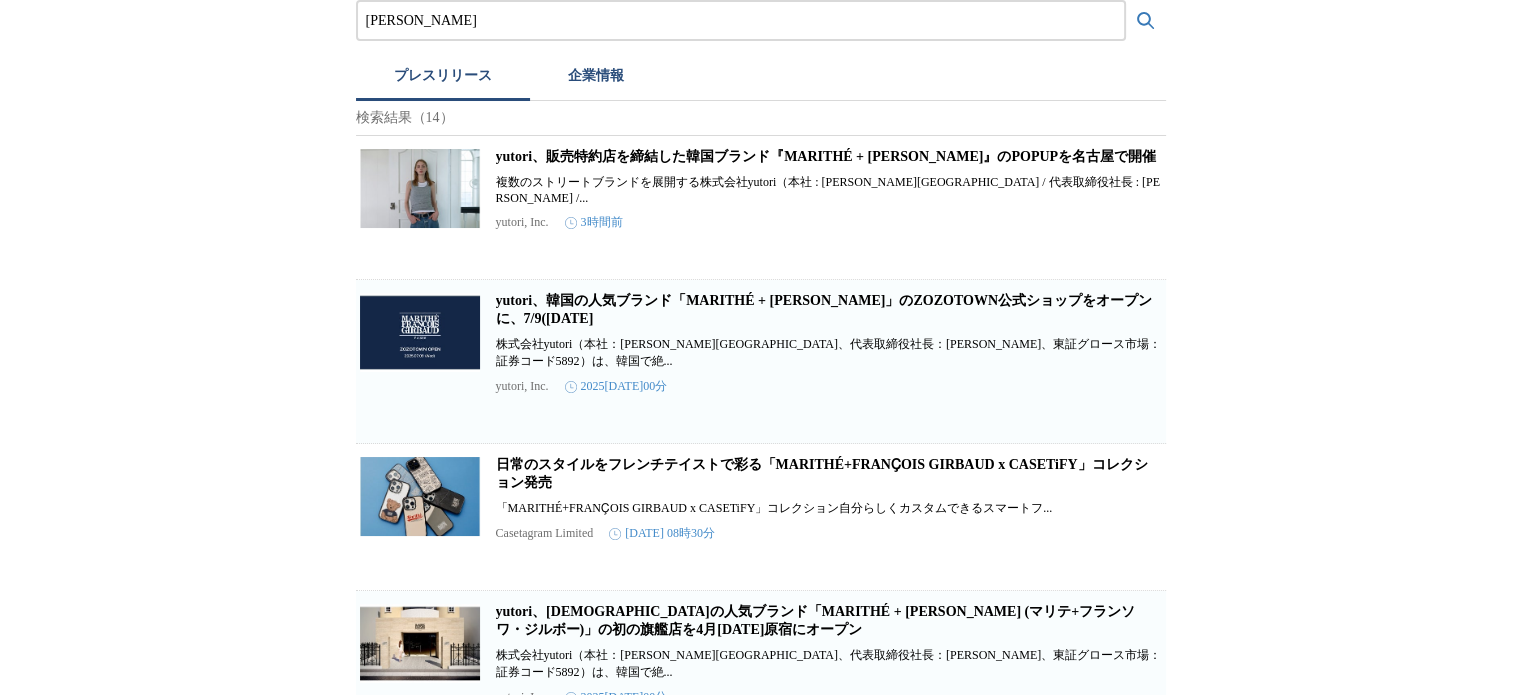 scroll, scrollTop: 300, scrollLeft: 0, axis: vertical 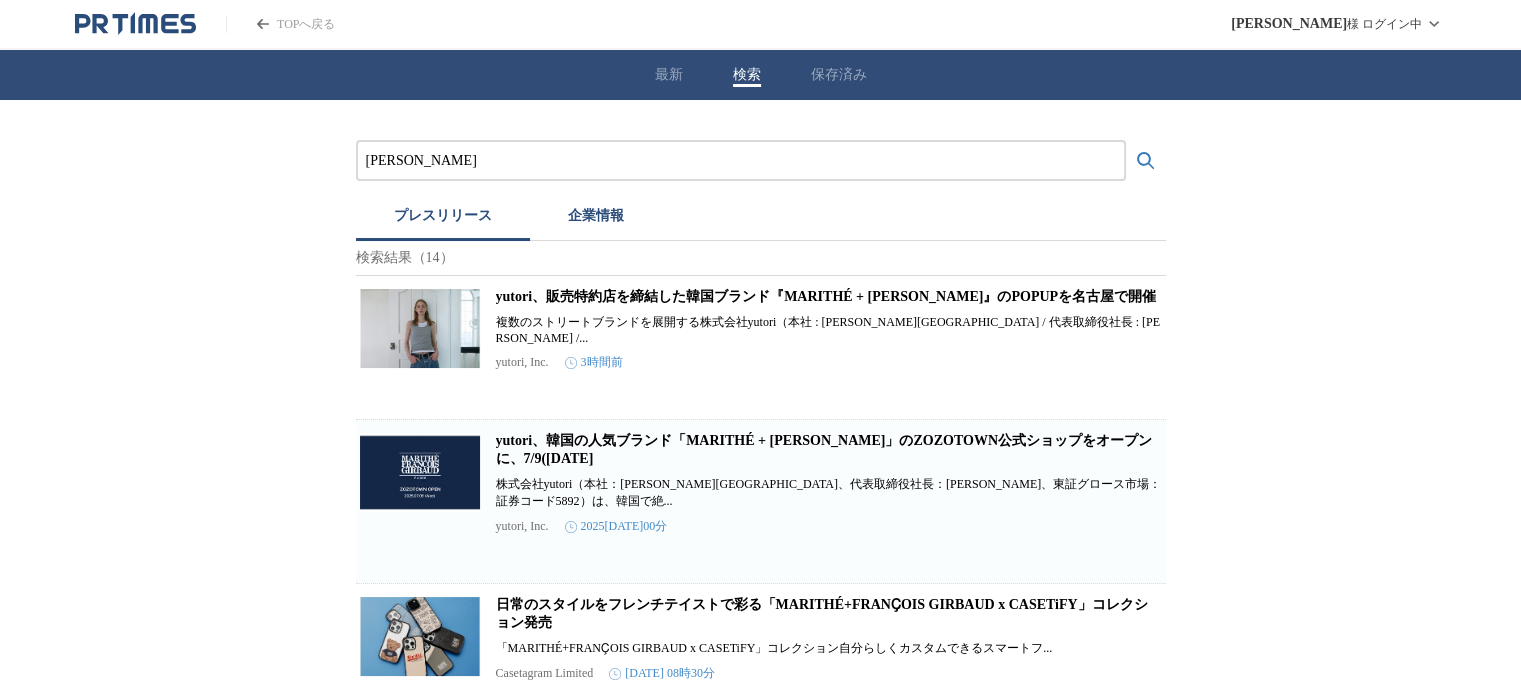 drag, startPoint x: 604, startPoint y: 184, endPoint x: 591, endPoint y: 169, distance: 19.849434 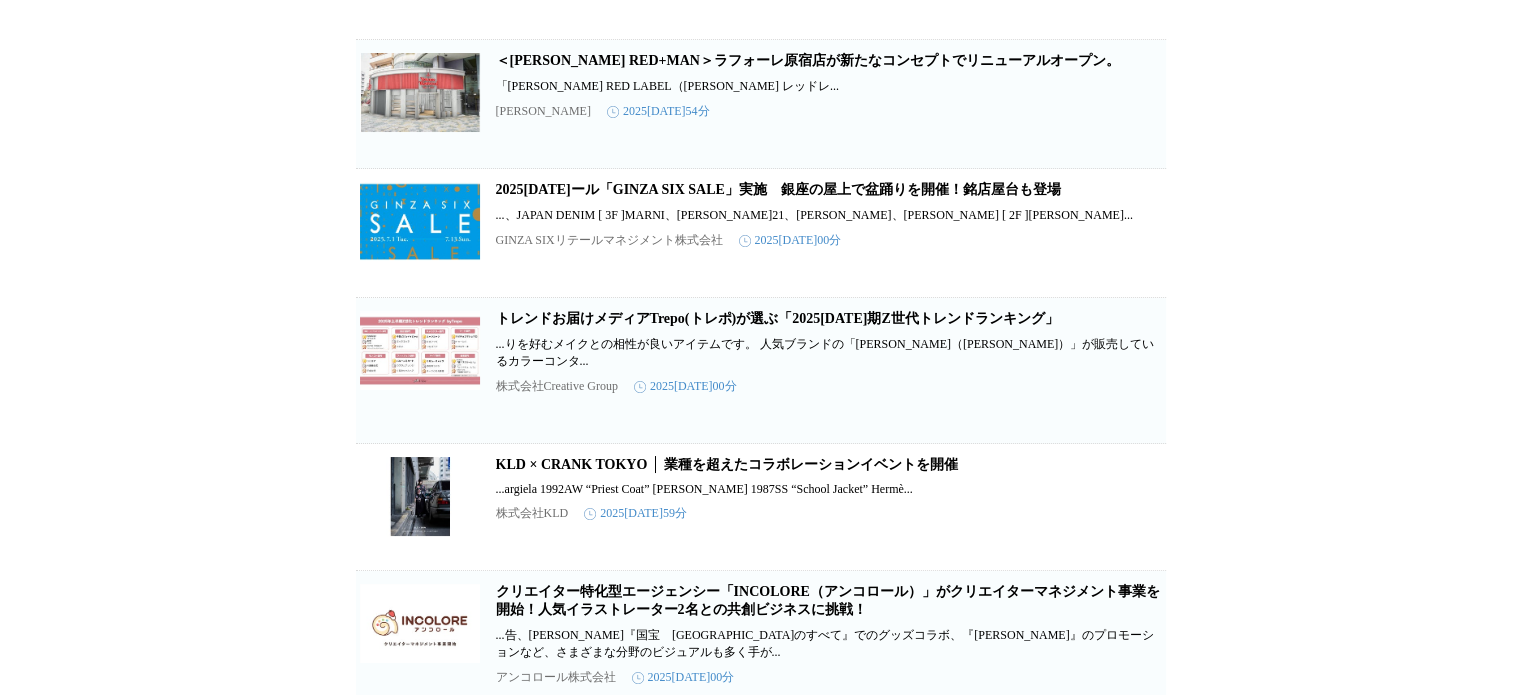 scroll, scrollTop: 400, scrollLeft: 0, axis: vertical 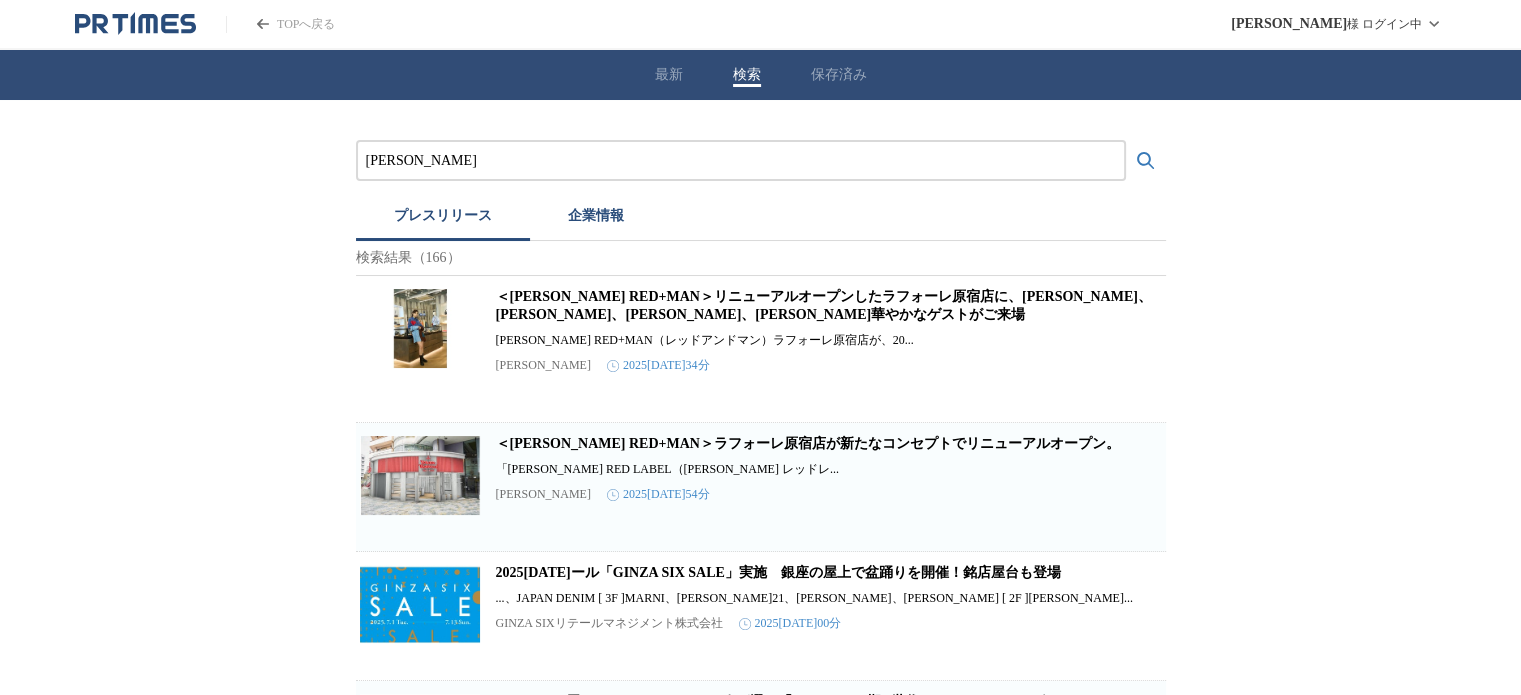 click on "[PERSON_NAME] プレスリリース 企業情報 検索結果（166） ＜[PERSON_NAME] RED+MAN＞リニューアルオープンしたラフォーレ原宿店に、[PERSON_NAME]、[PERSON_NAME]、[PERSON_NAME]、[PERSON_NAME]華やかなゲストがご[PERSON_NAME] RED+MAN（レッドアンドマン）ラフォーレ原宿店が、20... [PERSON_NAME] [DATE] 22時34分 保存する ＜[PERSON_NAME] RED+MAN＞ラフォーレ原宿店が新たなコンセプトでリニューアルオープン。 「[PERSON_NAME] RED LABEL（[PERSON_NAME] レッドレ... [PERSON_NAME] [DATE] 16時54分 保存する [DATE]夏セール「GINZA SIX SALE」実施　銀座の屋上で盆踊りを開催！銘店屋台も登場 ...、[GEOGRAPHIC_DATA] DENIM [ 3F ]MARNI、[PERSON_NAME]21、[PERSON_NAME]、[PERSON_NAME] [ 2F ][PERSON_NAME]... GINZA SIXリテールマネジメント株式会社 保存する Helixes" at bounding box center [760, 1714] 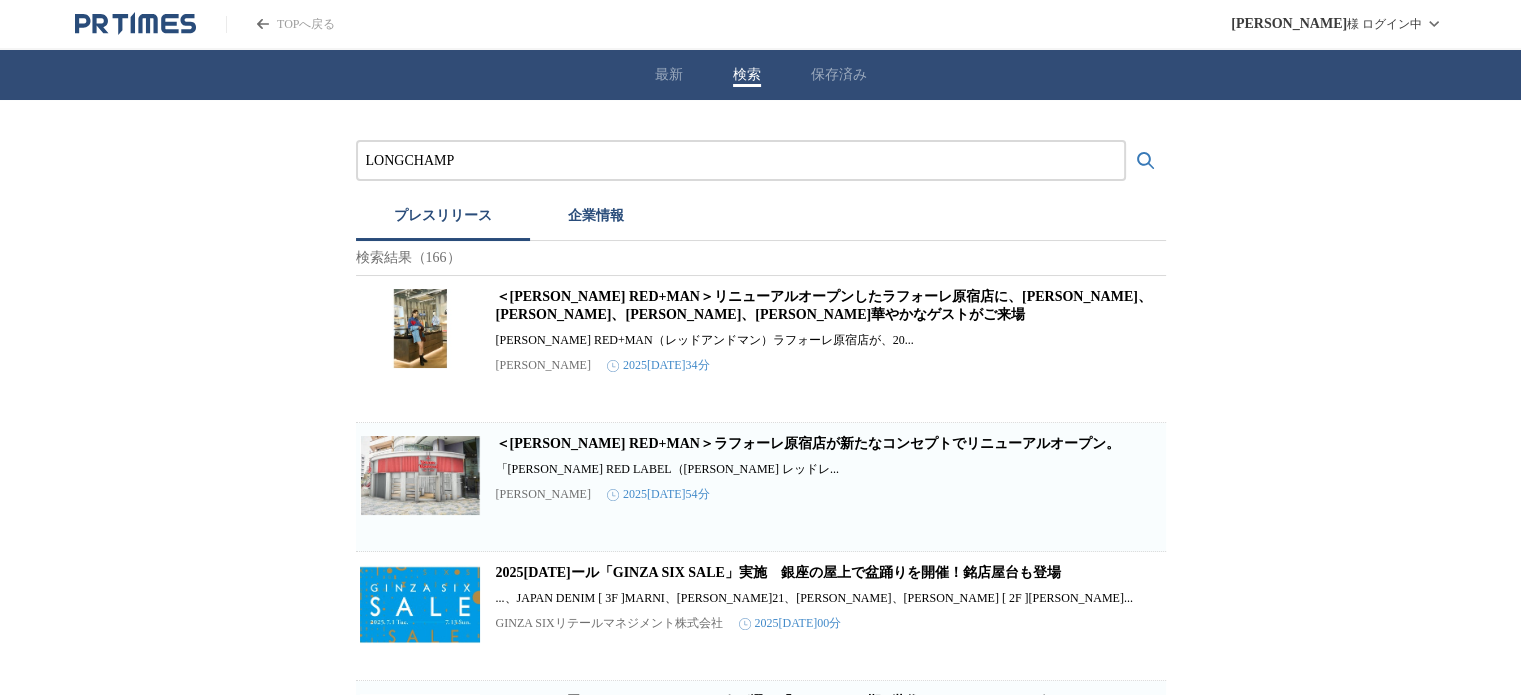 click at bounding box center (1146, 161) 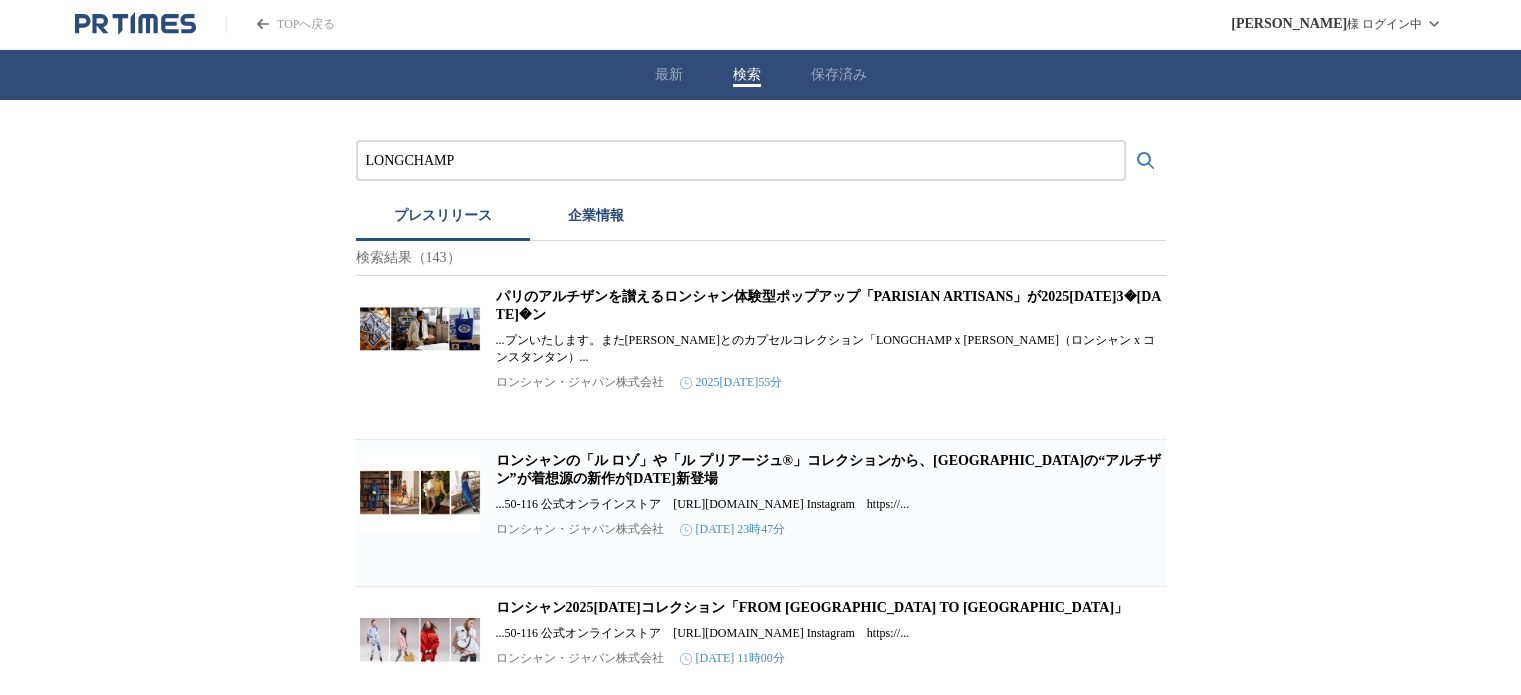 click on "ロンシャンの「ル ロゾ」や「ル プリアージュ®」コレクションから、[GEOGRAPHIC_DATA]の“アルチザン”が着想源の新作が[DATE]新登場" at bounding box center [829, 469] 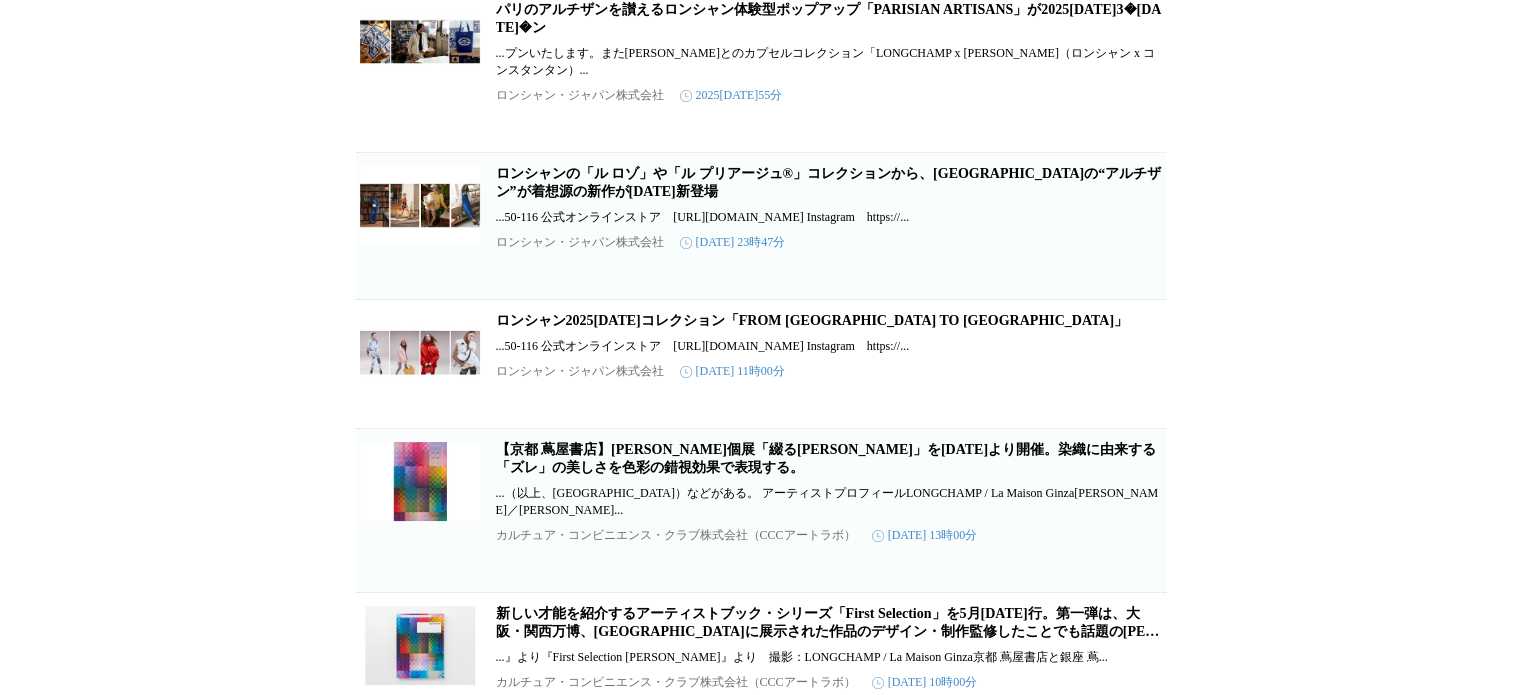 scroll, scrollTop: 0, scrollLeft: 0, axis: both 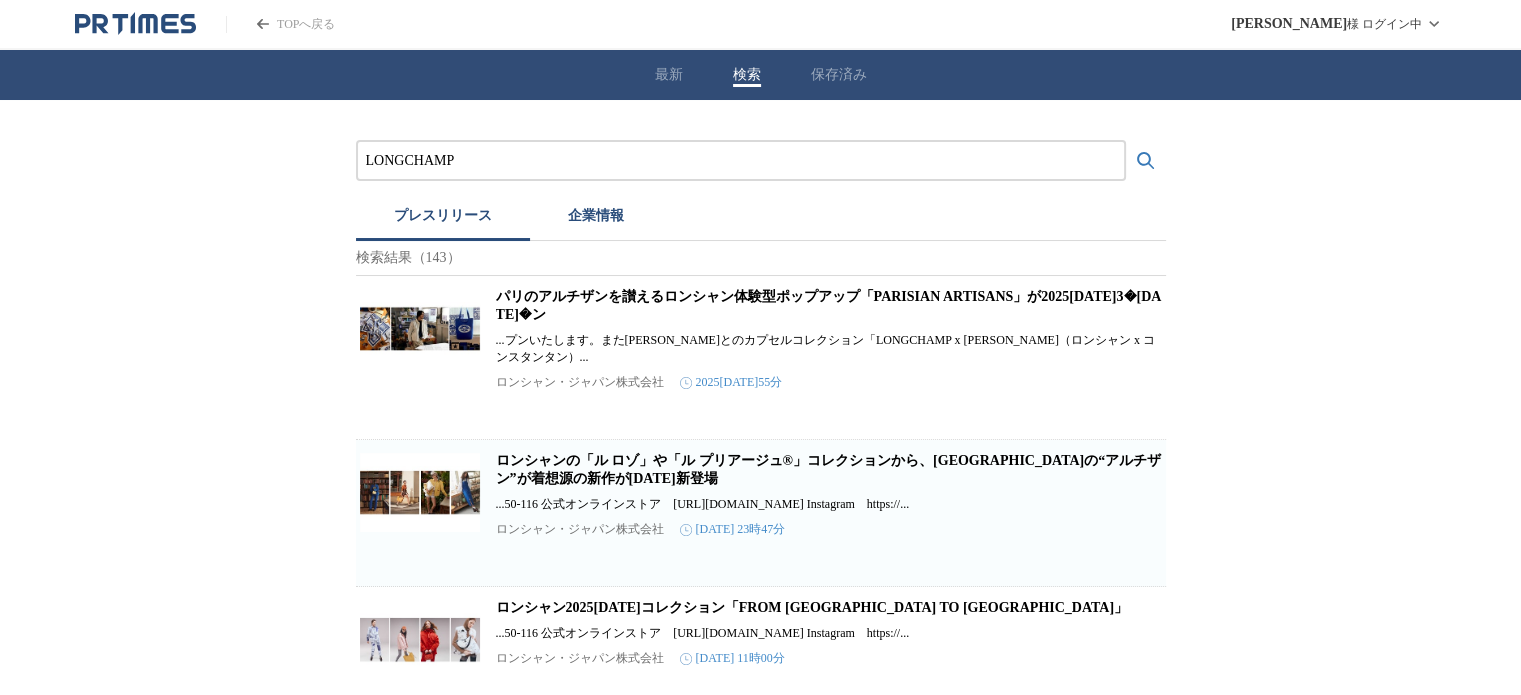 click on "LONGCHAMP プレスリリース 企業情報 検索結果（143） [GEOGRAPHIC_DATA]のアルチザンを讃えるロンシャン体験型ポップアップ「PARISIAN ARTISANS」が[DATE]～[DATE]オープン ...プンいたします。また[PERSON_NAME]とのカプセルコレクション「LONGCHAMP x [PERSON_NAME]（ロンシャン x コンスタンタン）... ロンシャン・ジャパン株式会社 [DATE] 21時55分 保存する ロンシャンの「ル ロゾ」や「ル プリアージュ®」コレクションから、[GEOGRAPHIC_DATA]の“アルチザン”が着想源の新作が2025[DATE]場 ...50-116 公式オンラインストア　[URL][DOMAIN_NAME] Instagram　https://... ロンシャン・ジャパン株式会社 2025[DATE]47分 保存する ロンシャン2025[DATE]コレクション「FROM [GEOGRAPHIC_DATA] TO [GEOGRAPHIC_DATA]」 ...50-116 公式オンラインストア　[URL][DOMAIN_NAME] Instagram　https://..." at bounding box center [760, 1672] 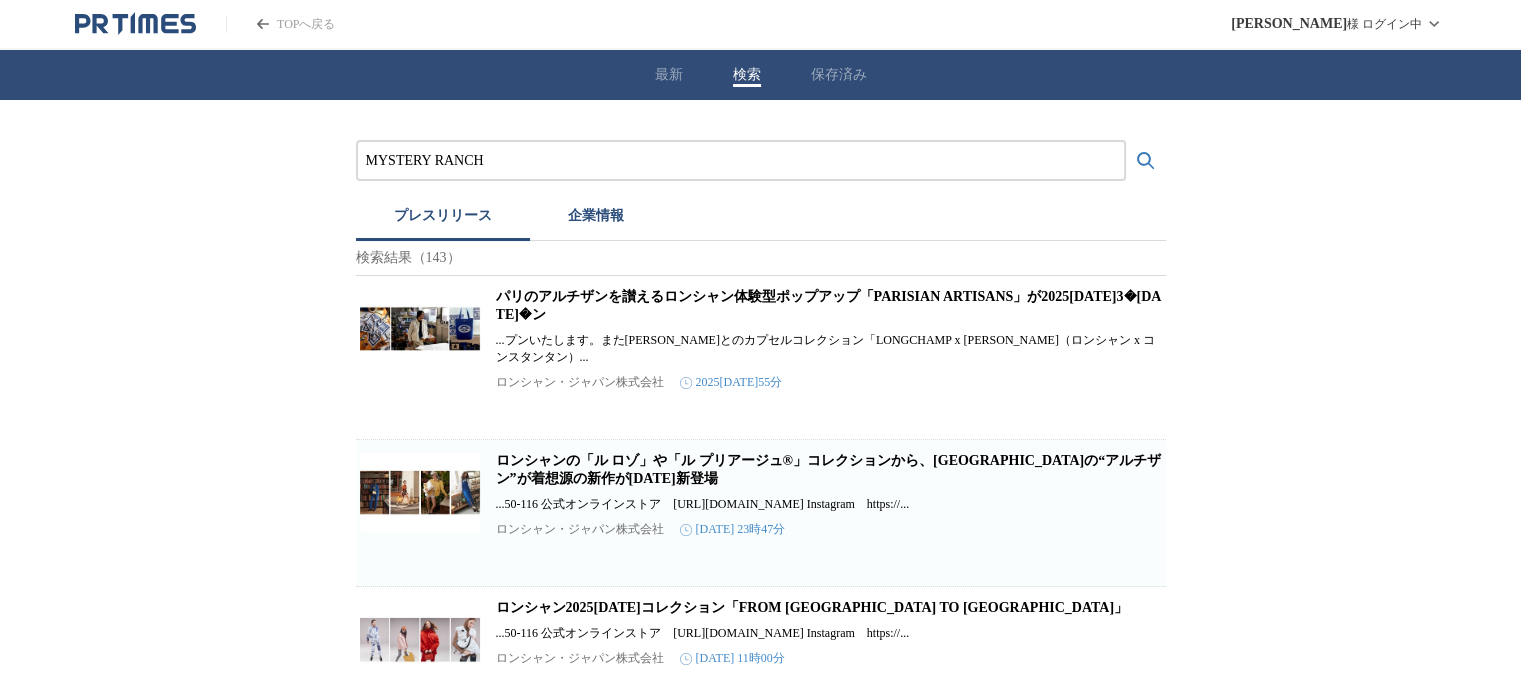 type on "MYSTERY RANCH" 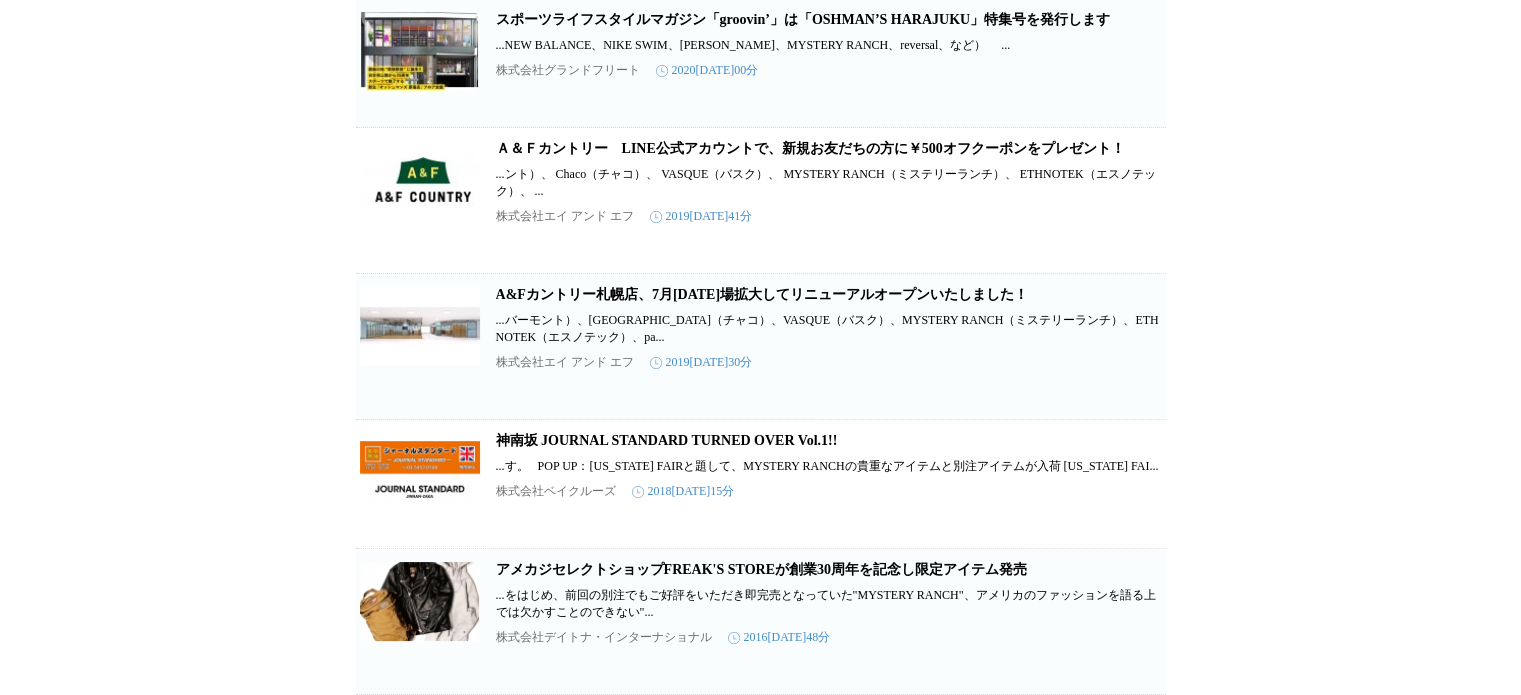 scroll, scrollTop: 1720, scrollLeft: 0, axis: vertical 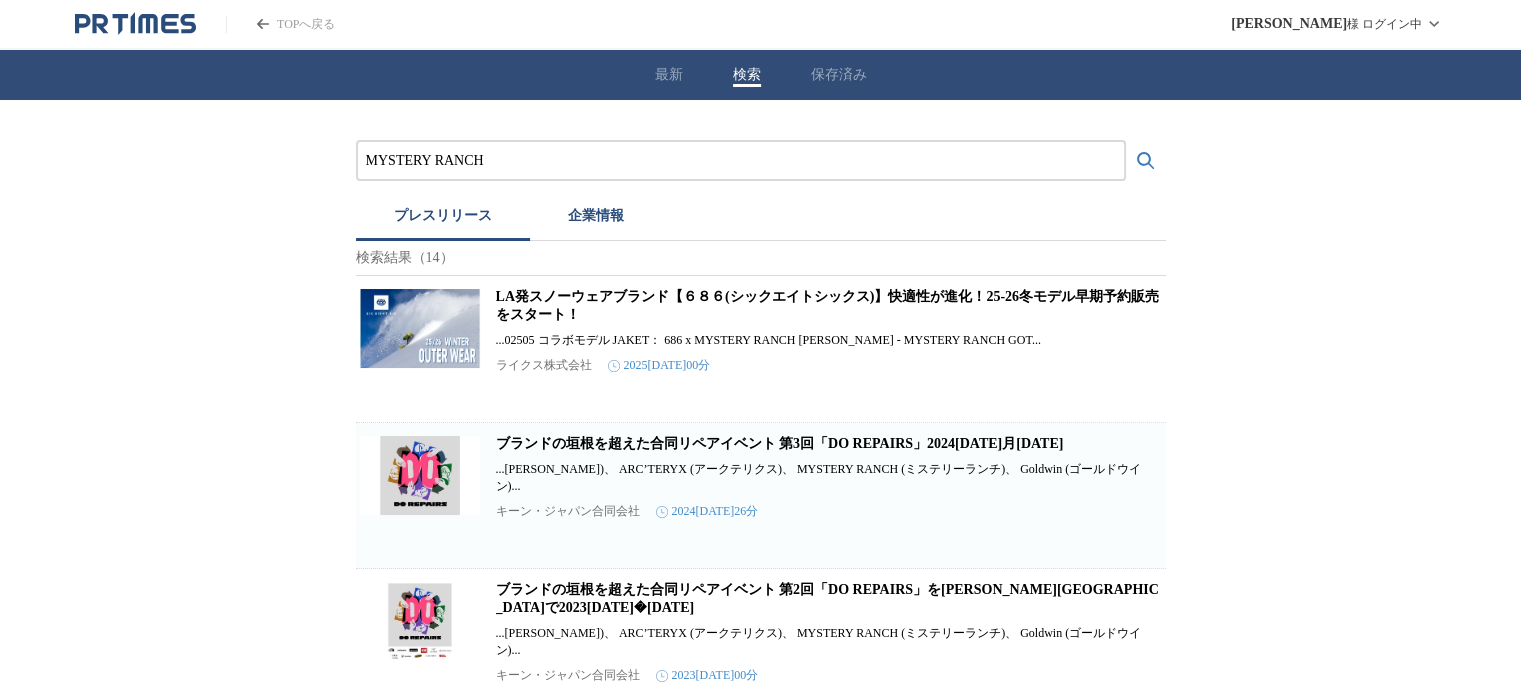 drag, startPoint x: 535, startPoint y: 151, endPoint x: 314, endPoint y: 163, distance: 221.32555 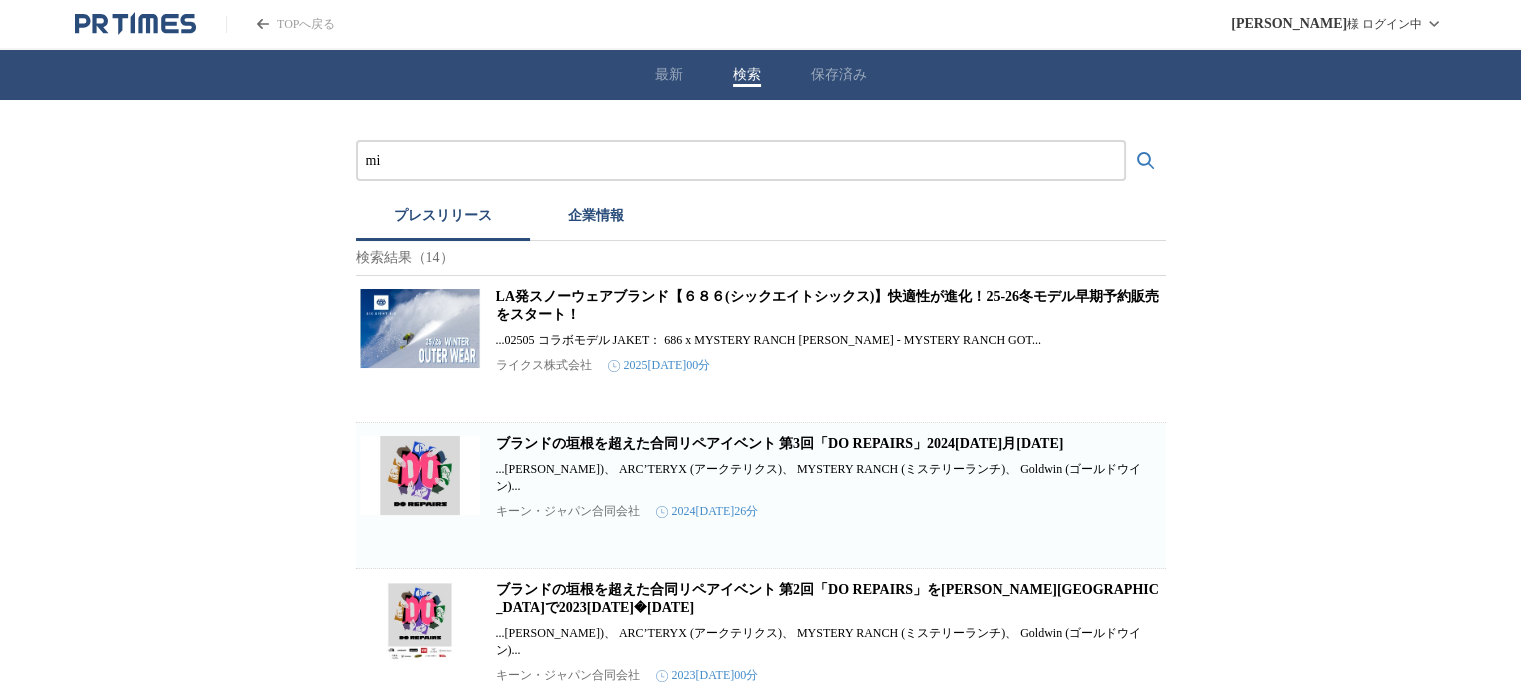 type on "m" 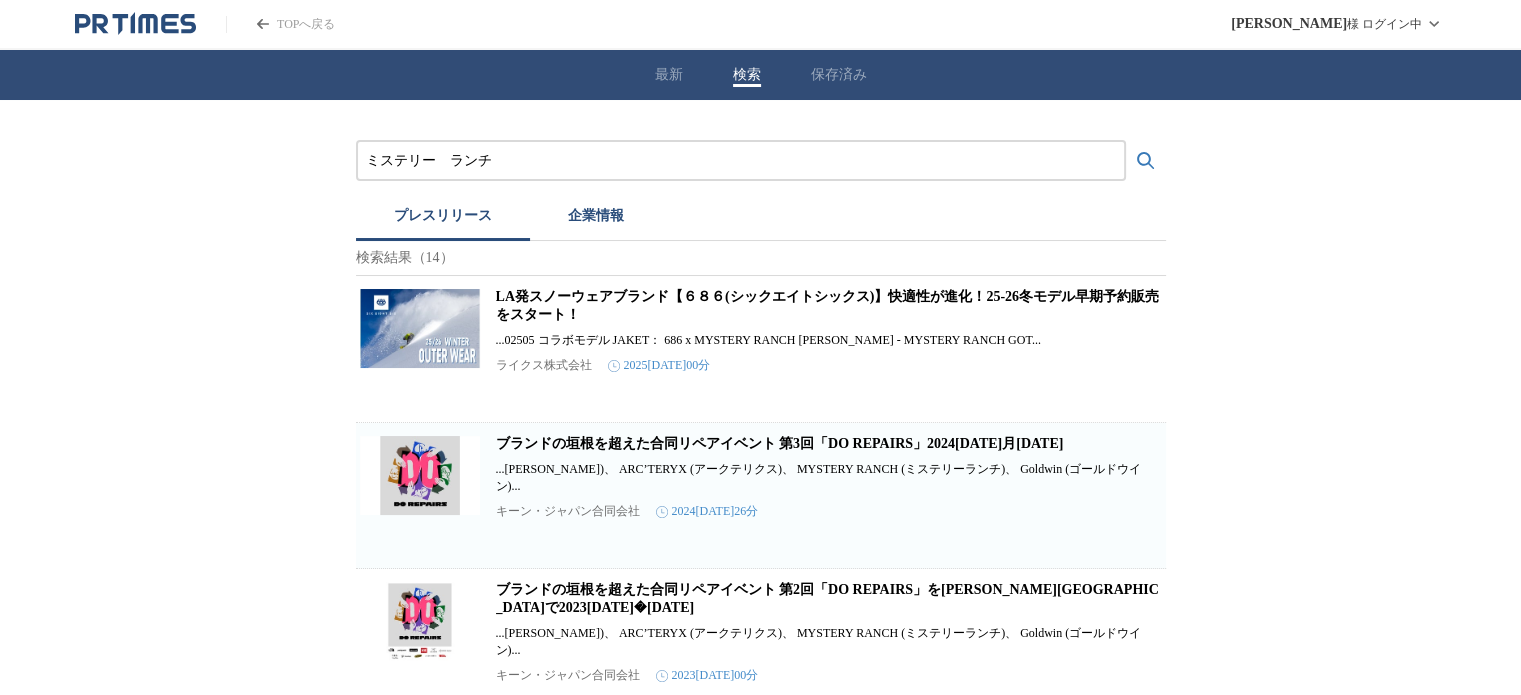 click at bounding box center [1146, 161] 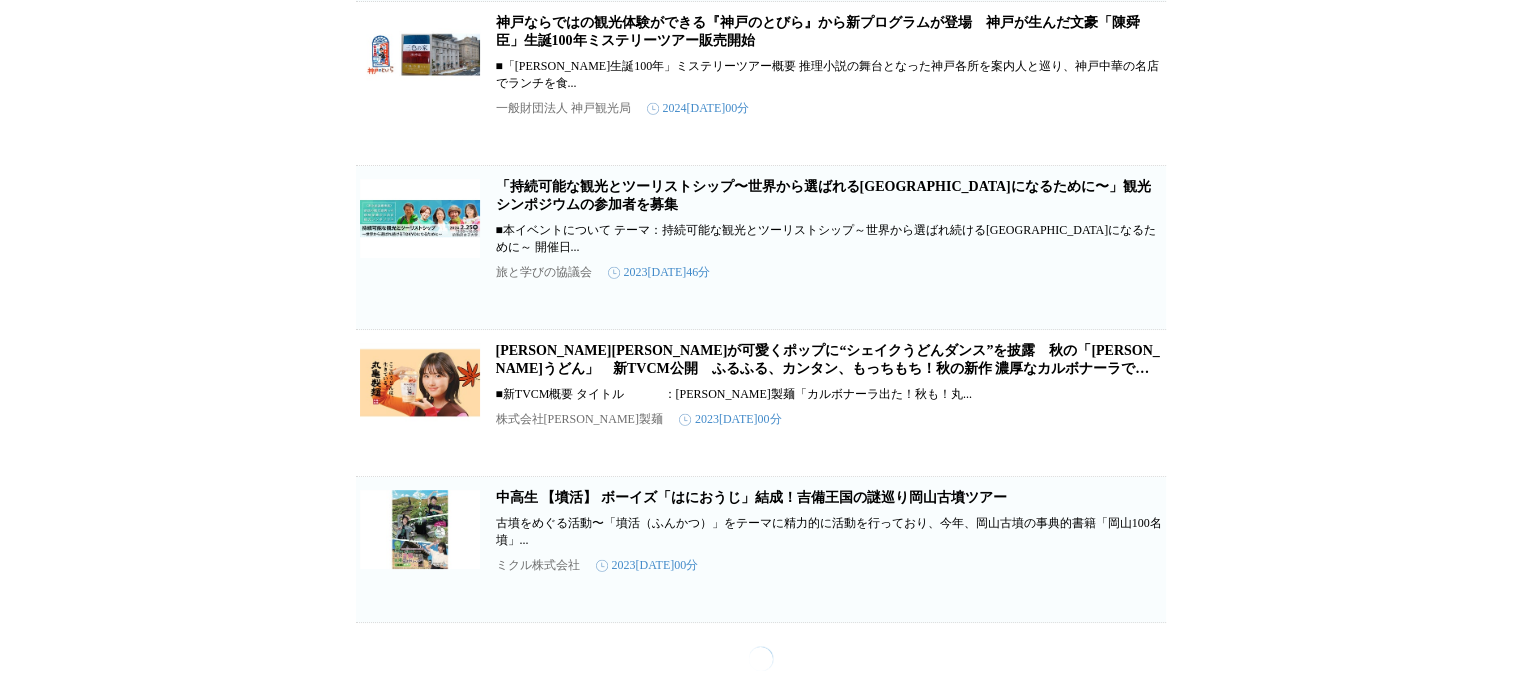 scroll, scrollTop: 6097, scrollLeft: 0, axis: vertical 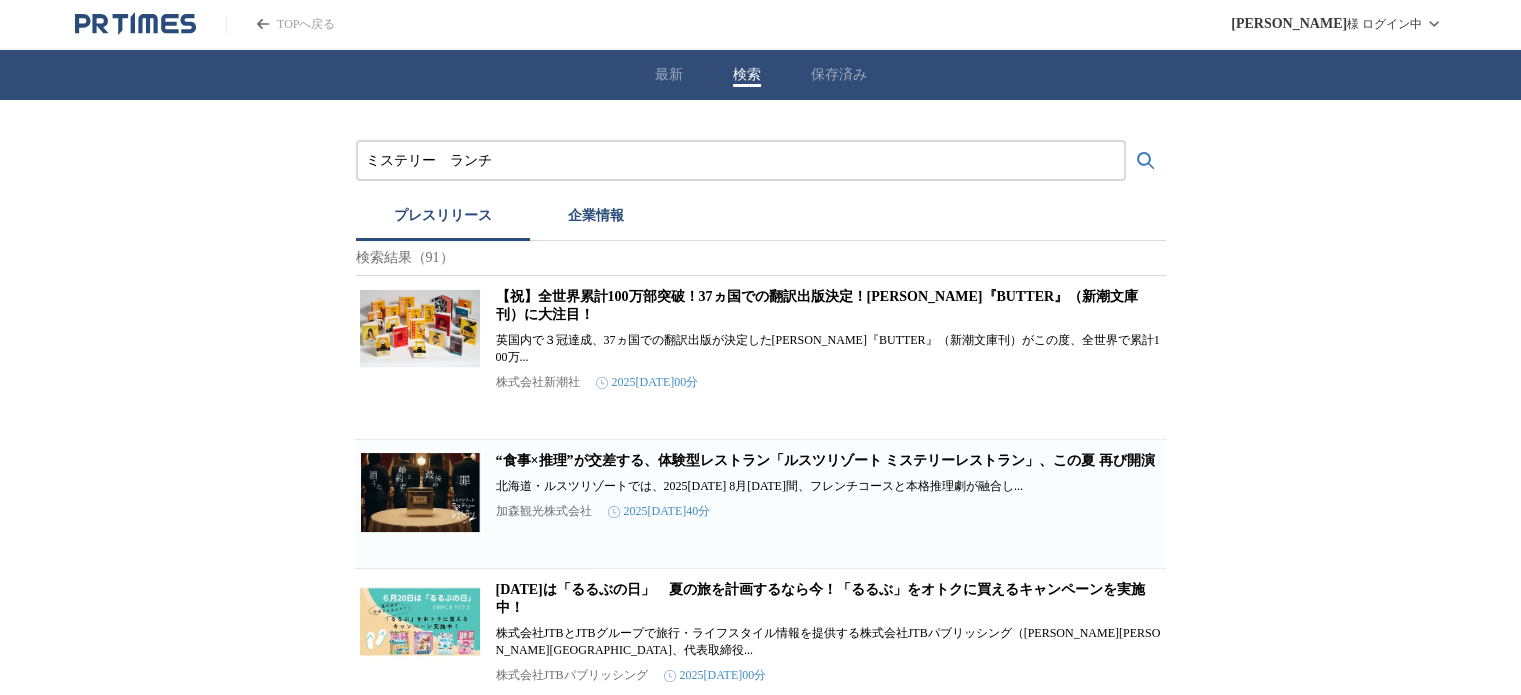 click on "ミステリー　ランチ" at bounding box center [741, 161] 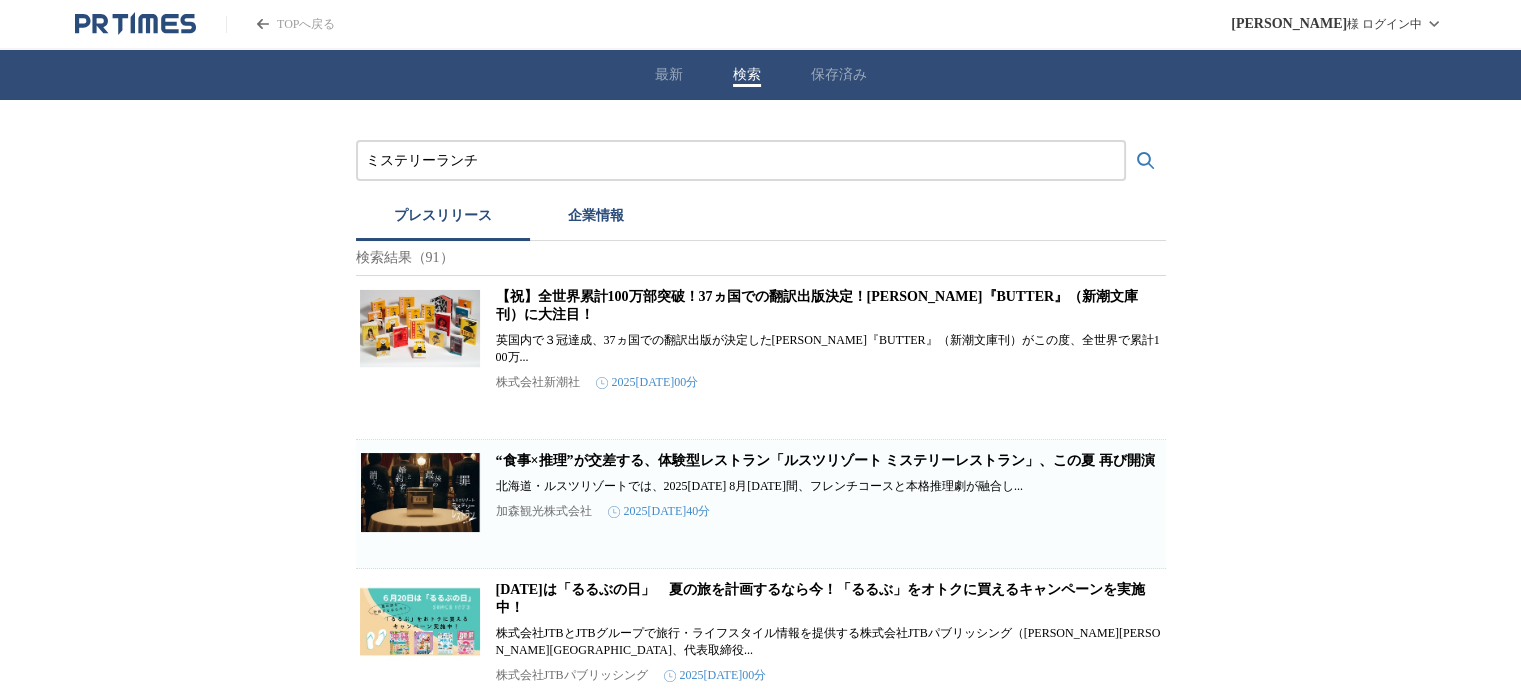 type on "ミステリーランチ" 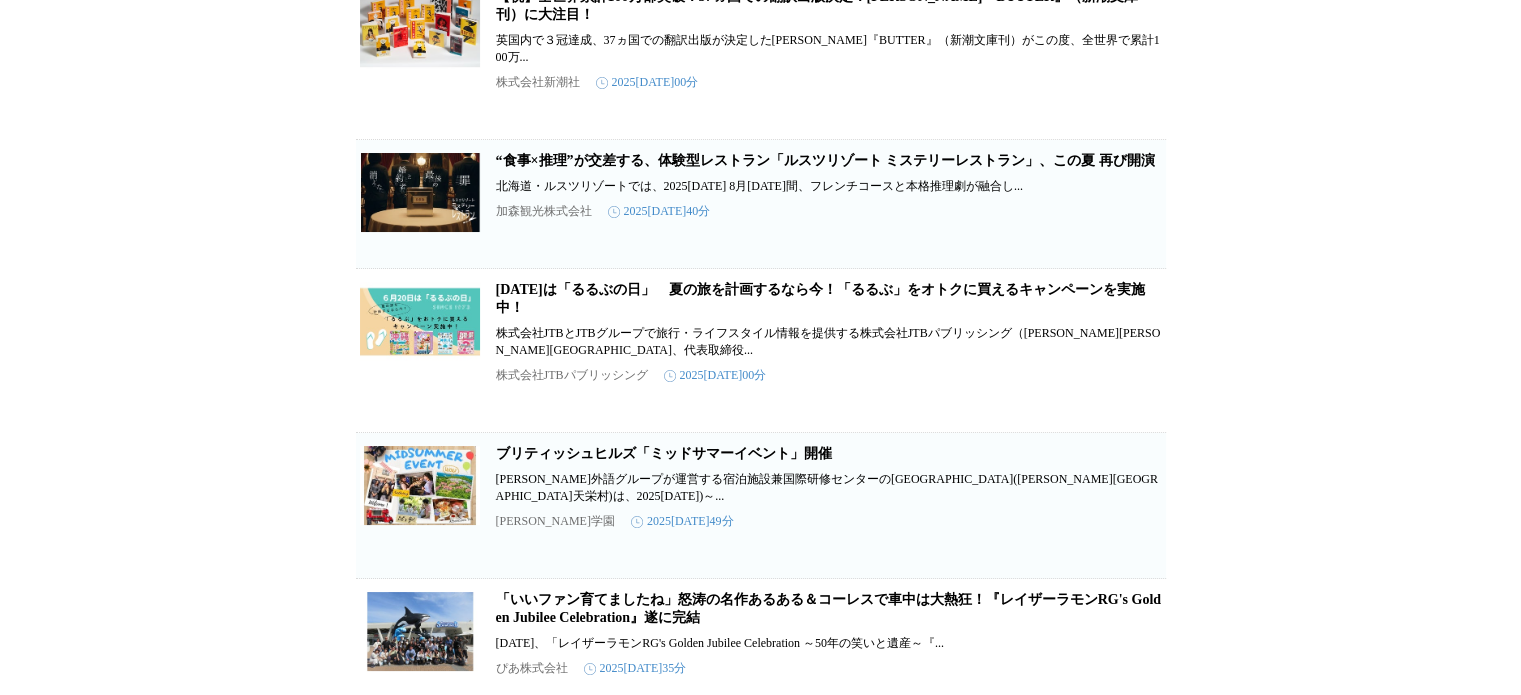 scroll, scrollTop: 0, scrollLeft: 0, axis: both 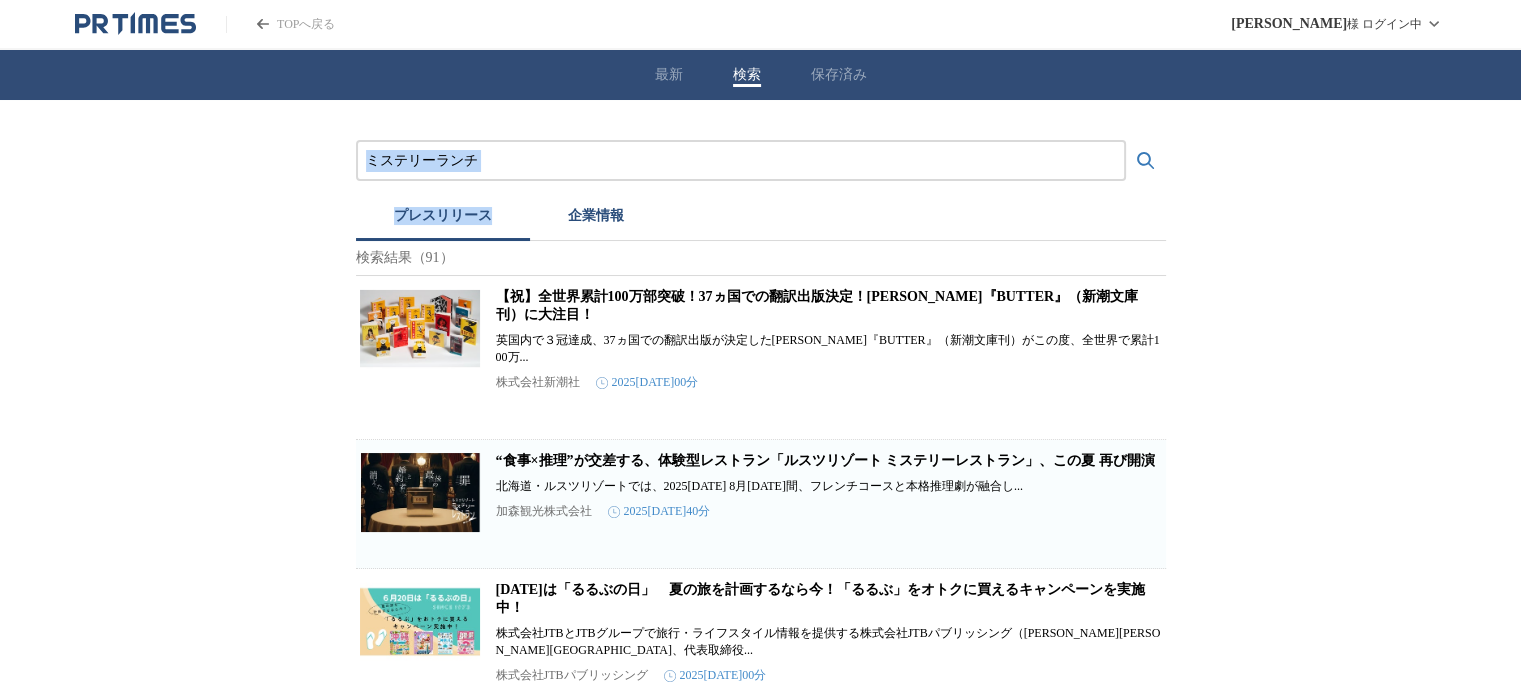 drag, startPoint x: 660, startPoint y: 190, endPoint x: 551, endPoint y: 171, distance: 110.64357 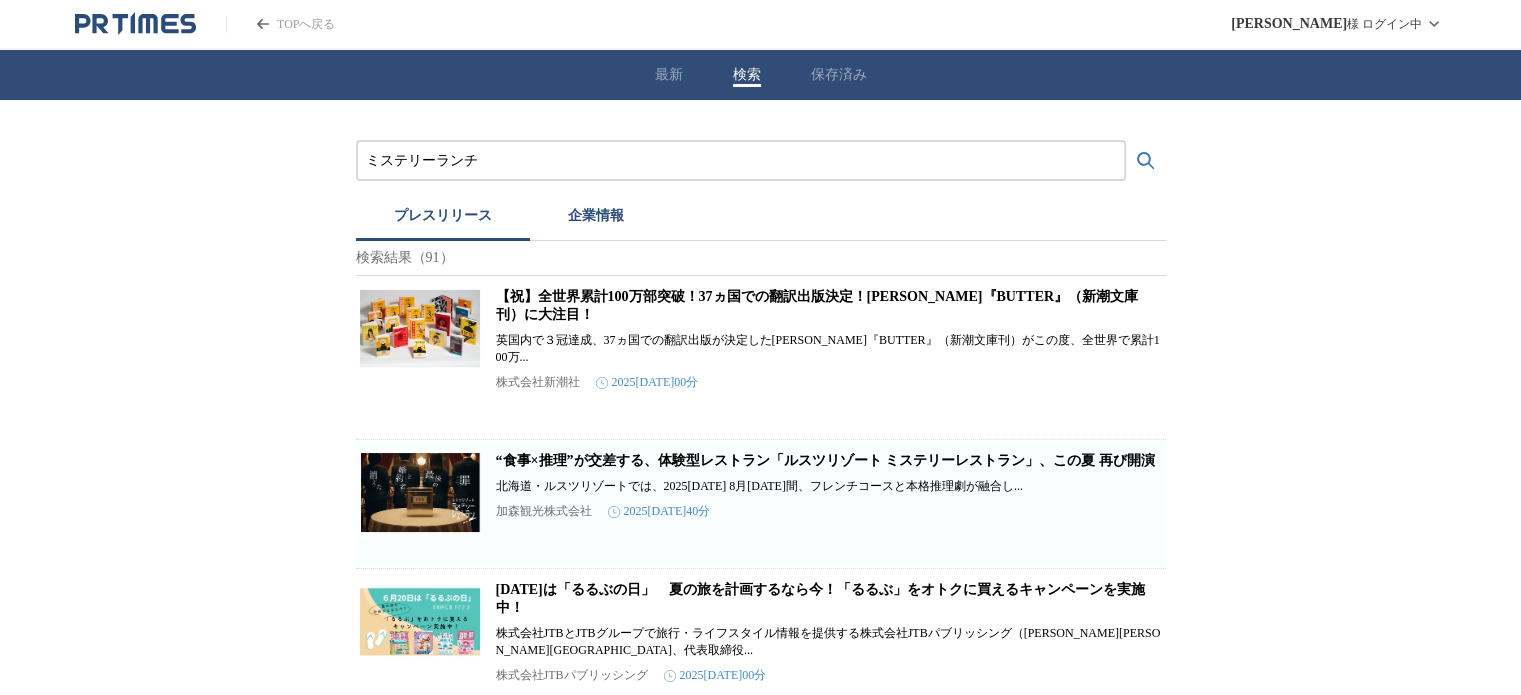 drag, startPoint x: 549, startPoint y: 165, endPoint x: 128, endPoint y: 207, distance: 423.0898 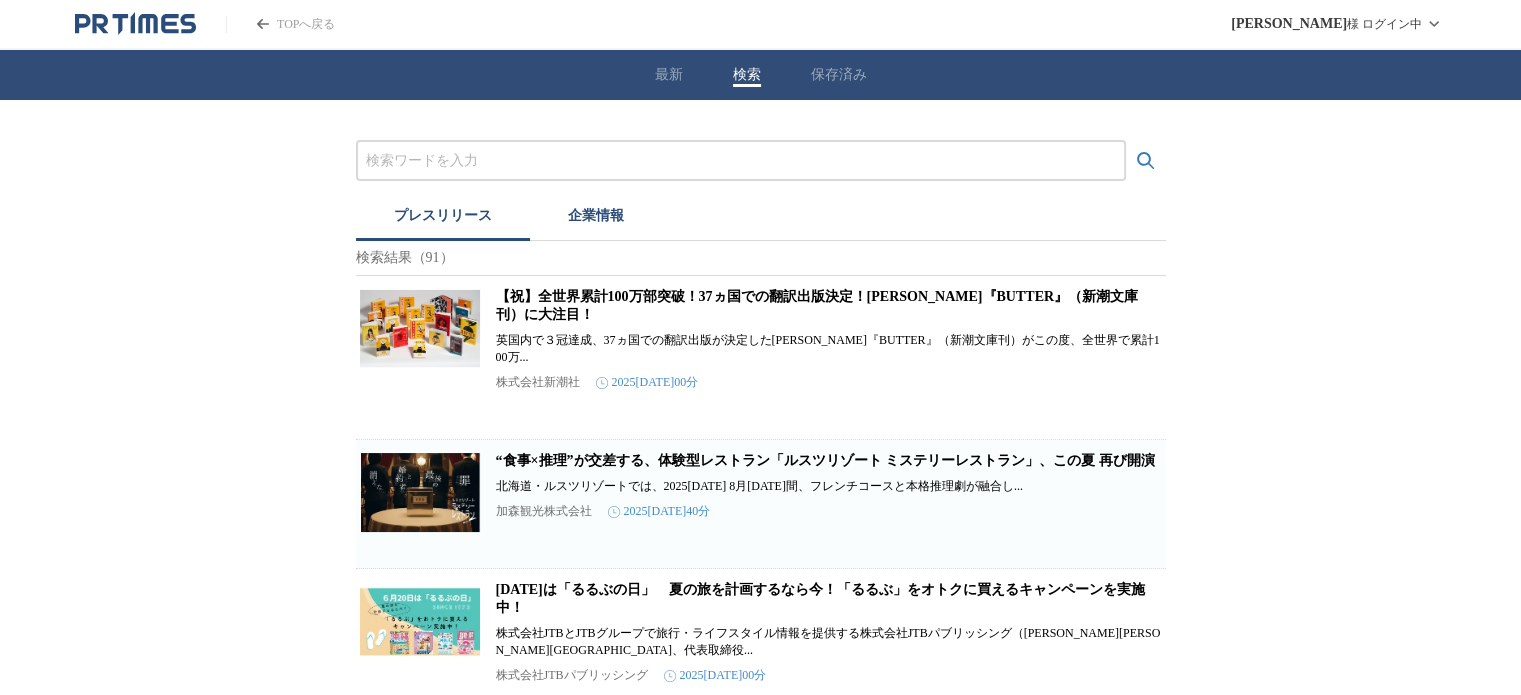 click on "プレスリリース 企業情報 検索結果（91） 【祝】全世界累計100万部突破！37ヵ国での翻訳出版決定！[PERSON_NAME]『BUTTER』（新潮文庫刊）に大注目！ 英国内で３冠達成、37ヵ国での翻訳出版が決定した[PERSON_NAME]『BUTTER』（新潮文庫刊）がこの度、全世界で累計100万... 株式会社新潮社 [DATE] 11時00分 保存する “食事×推理”が交差する、体験型レストラン「ルスツリゾート ミステリーレストラン」、この夏 再び開演  北海道・ルスツリゾートでは、[DATE] ～ [DATE]の期間、フレンチコースと本格推理劇が融合し... 加森観光株式会社 [DATE] 13時40分 保存する [DATE]は「るるぶの日」　夏の旅を計画するなら今！「るるぶ」をオトクに買えるキャンペーンを実施中！ 株式会社JTBパブリッシング [DATE] 16時00分 保存する" at bounding box center (760, 1766) 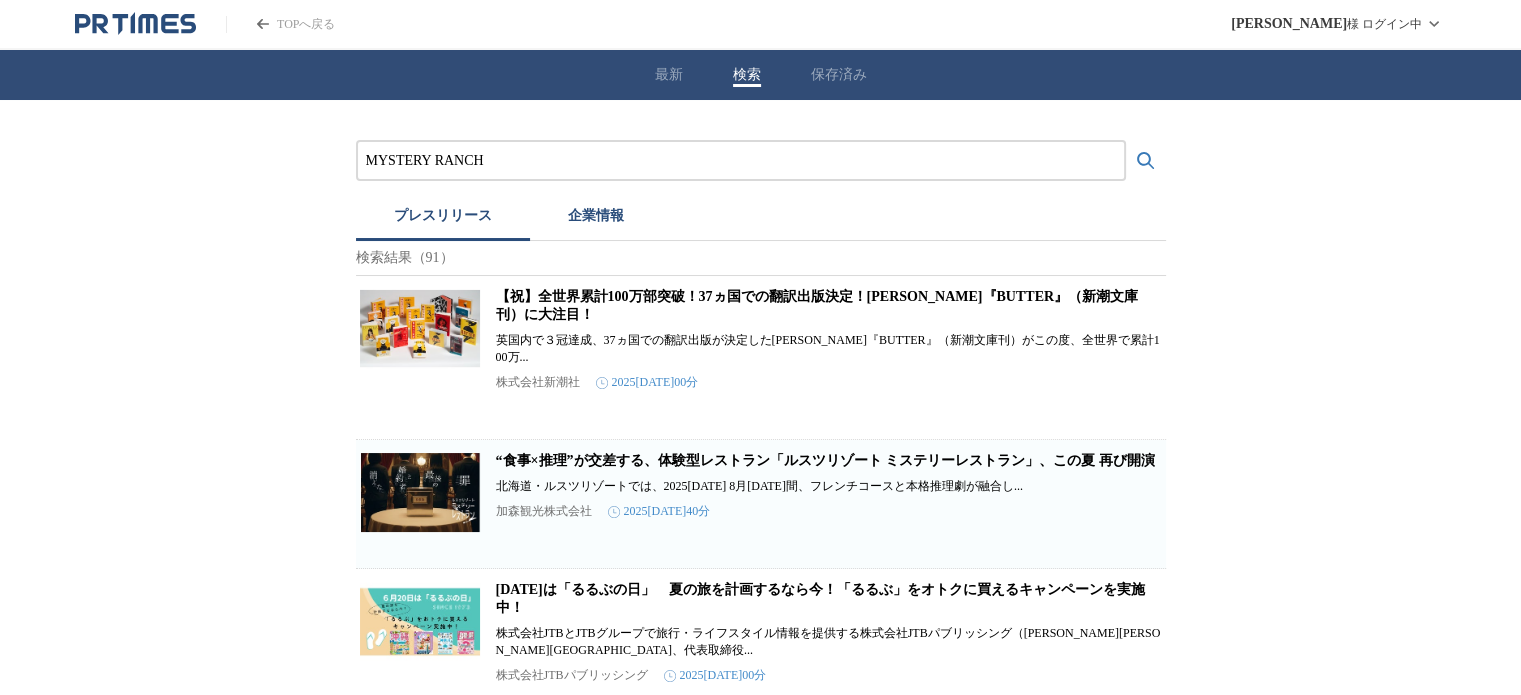 click at bounding box center (1146, 161) 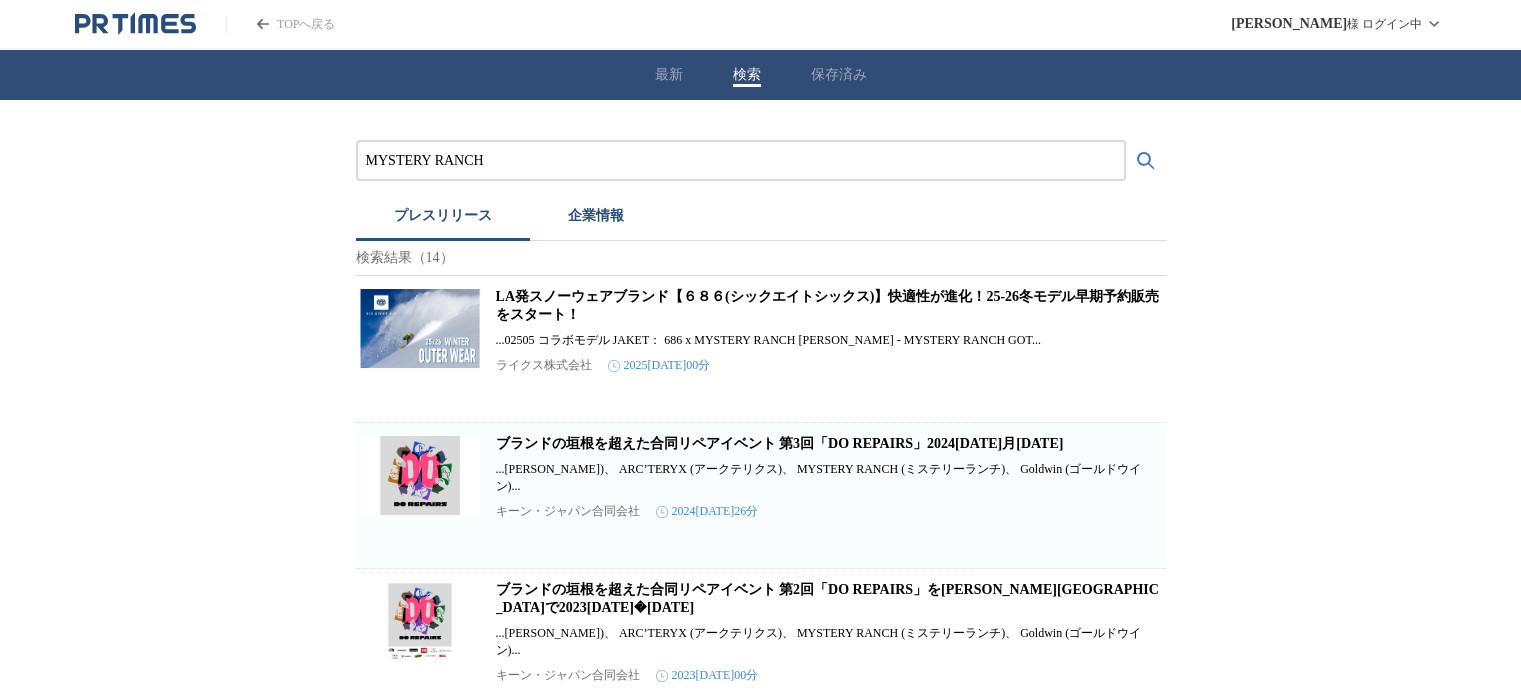 click on "LA発スノーウェアブランド【６８６(シックエイトシックス)】快適性が進化！25-26冬モデル早期予約販売をスタート！" at bounding box center [827, 305] 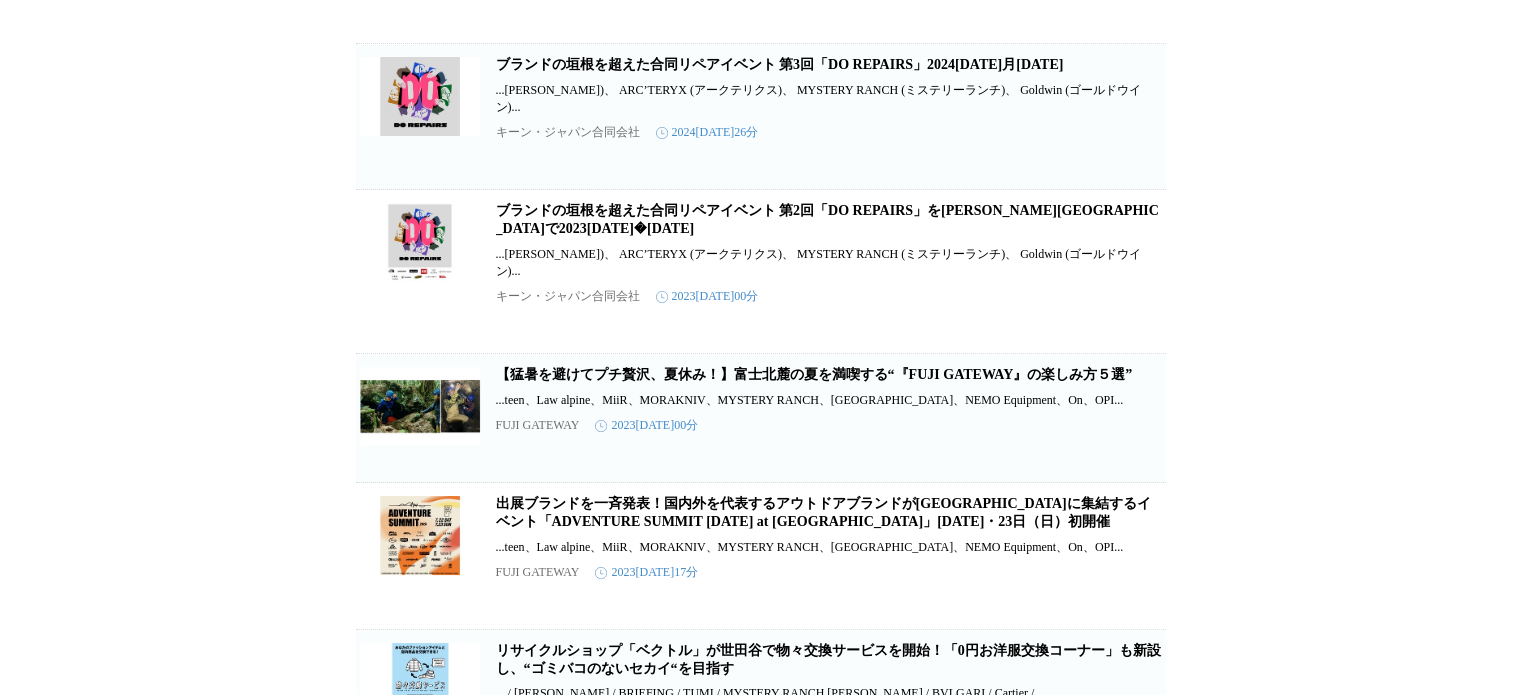scroll, scrollTop: 400, scrollLeft: 0, axis: vertical 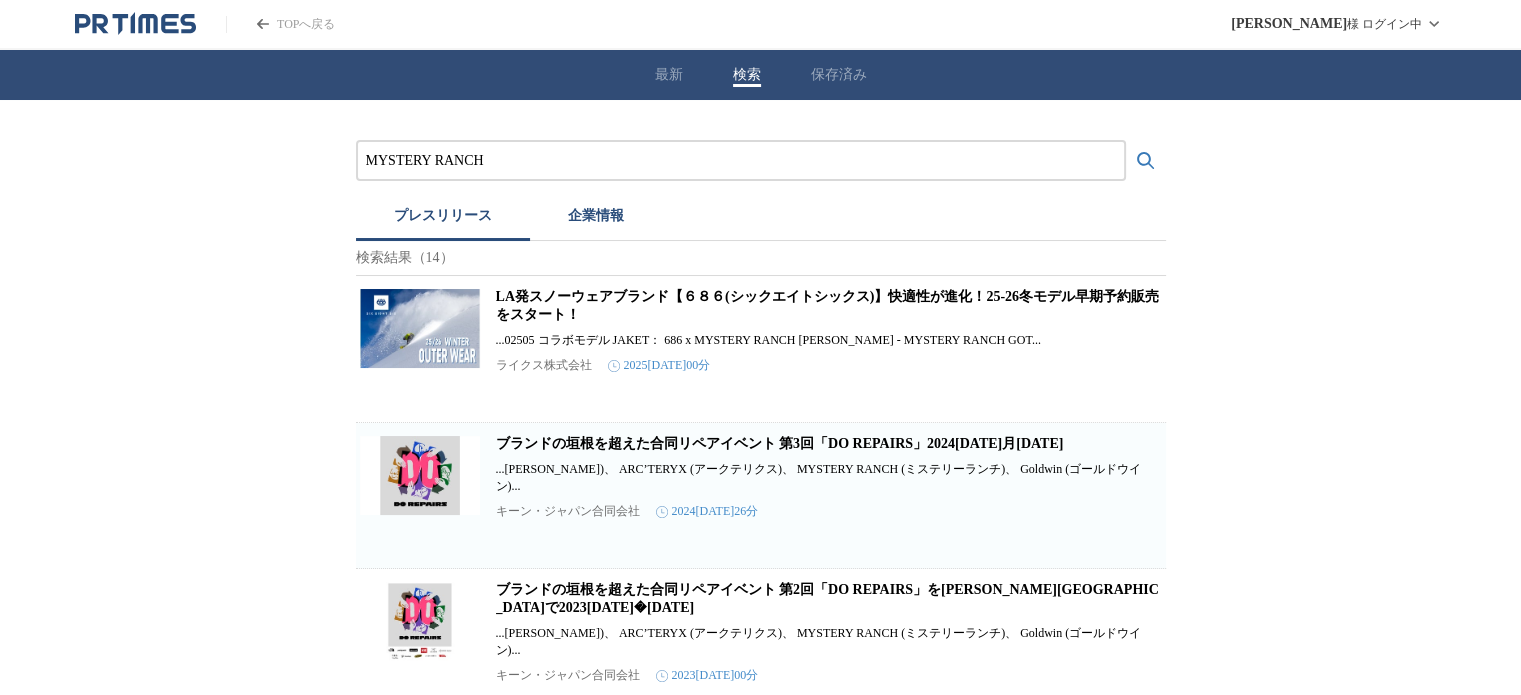 drag, startPoint x: 576, startPoint y: 155, endPoint x: 351, endPoint y: 199, distance: 229.26186 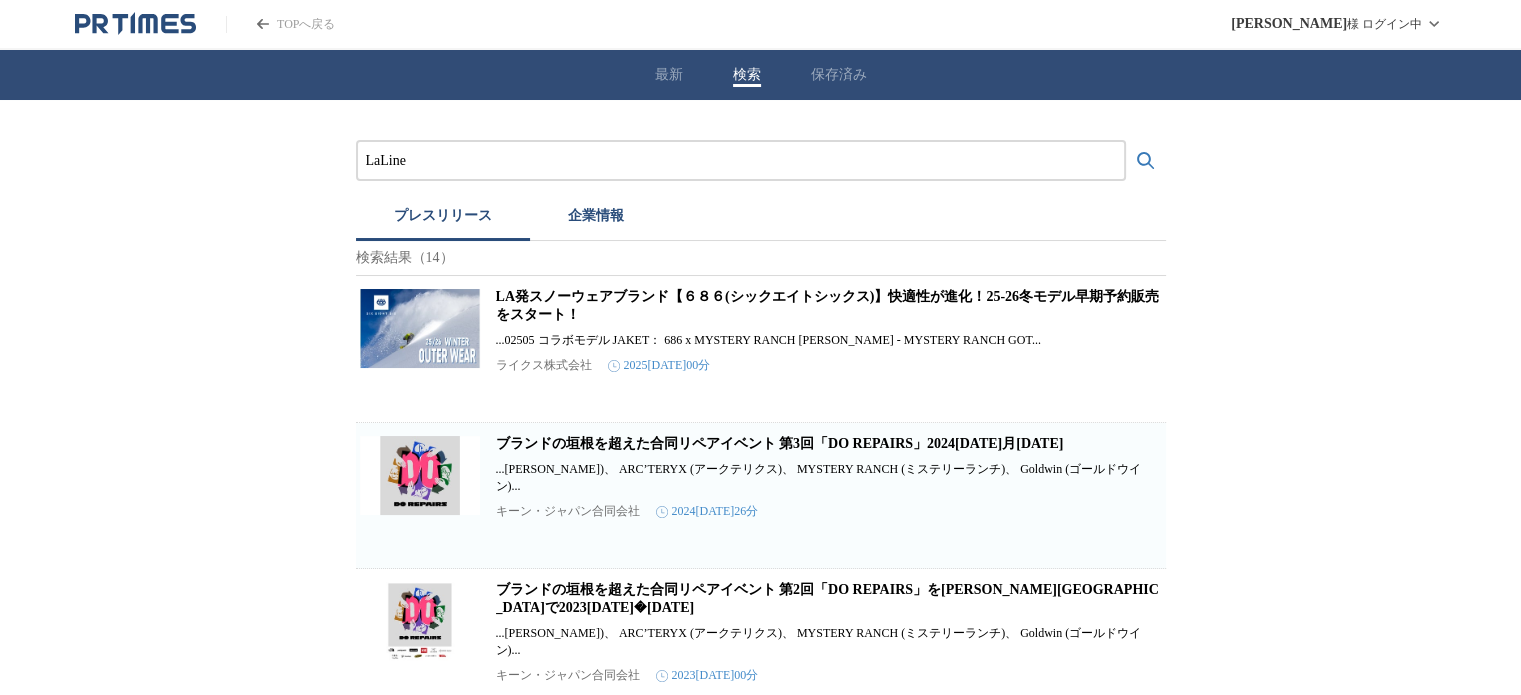 click at bounding box center (1146, 161) 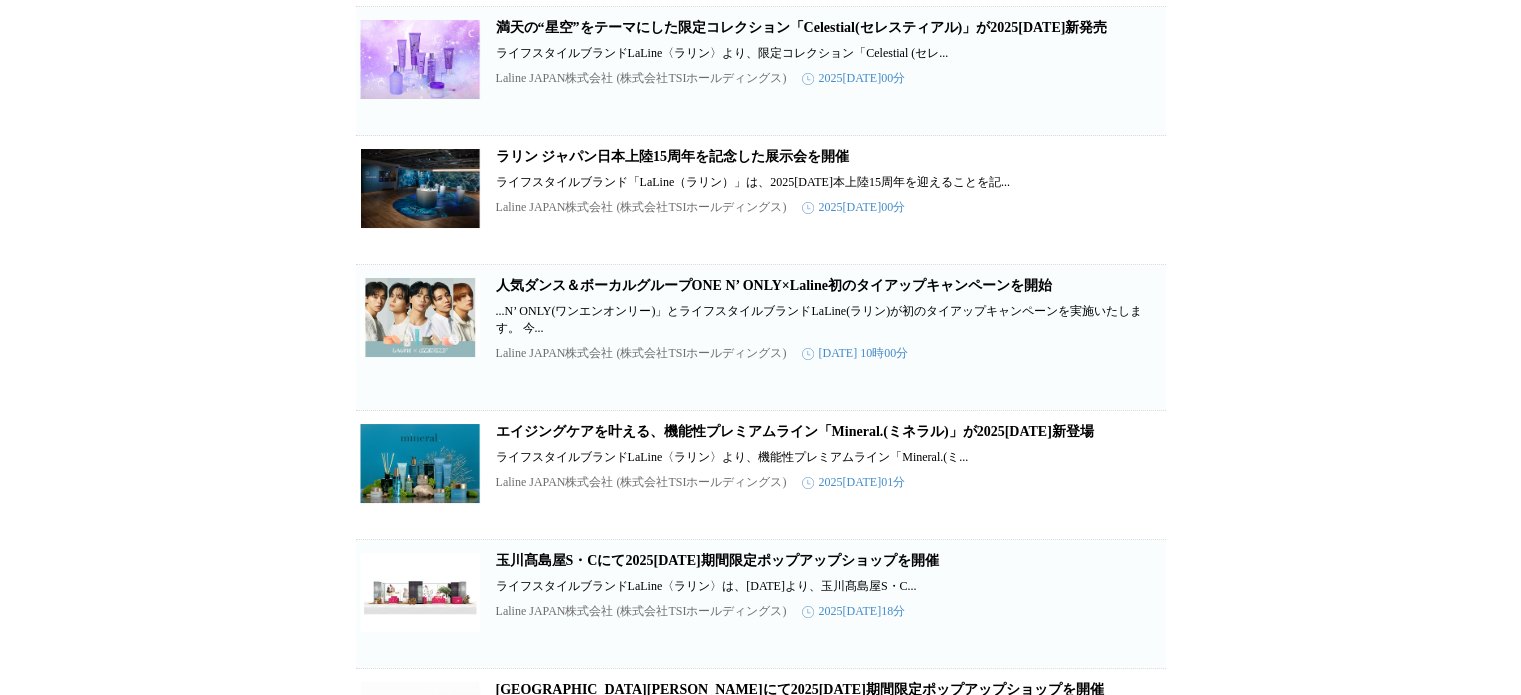 scroll, scrollTop: 400, scrollLeft: 0, axis: vertical 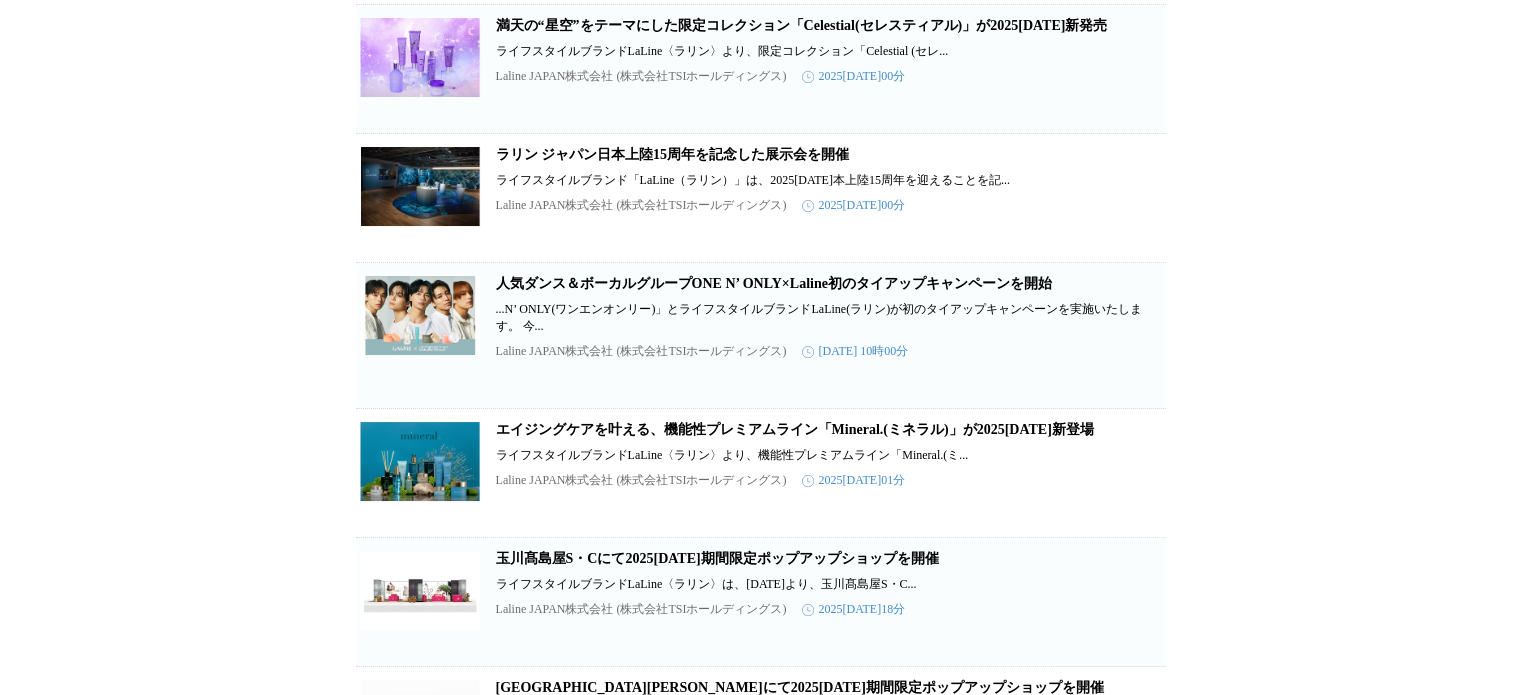 click on "LaLine プレスリリース 企業情報 検索結果（297） 機能性プレミアムライン「ｍineral.」より死海の”リキッドソルト”が2025[DATE]新登場 ライフスタイルブランドLaLine〈ラリン〉より、機能性プレミアムライン「ｍineral.(ミ... Laline JAPAN株式会社 (株式会社TSIホールディングス) 2025[DATE]00分 保存する 満天の“星空”をテーマにした限定コレクション「Celestial(セレスティアル)」が2025[DATE]新発売 ライフスタイルブランドLaLine〈ラリン〉より、限定コレクション「Celestial (セレ... Laline JAPAN株式会社 (株式会社TSIホールディングス) 2025[DATE]00分 保存する ラリン ジャパン日本上陸15周年を記念した展示会を開催 ライフスタイルブランド「LaLine（ラリン）」は、2025[DATE]本上陸15周年を迎えることを記... 2025[DATE]00分 保存する" at bounding box center (760, 1175) 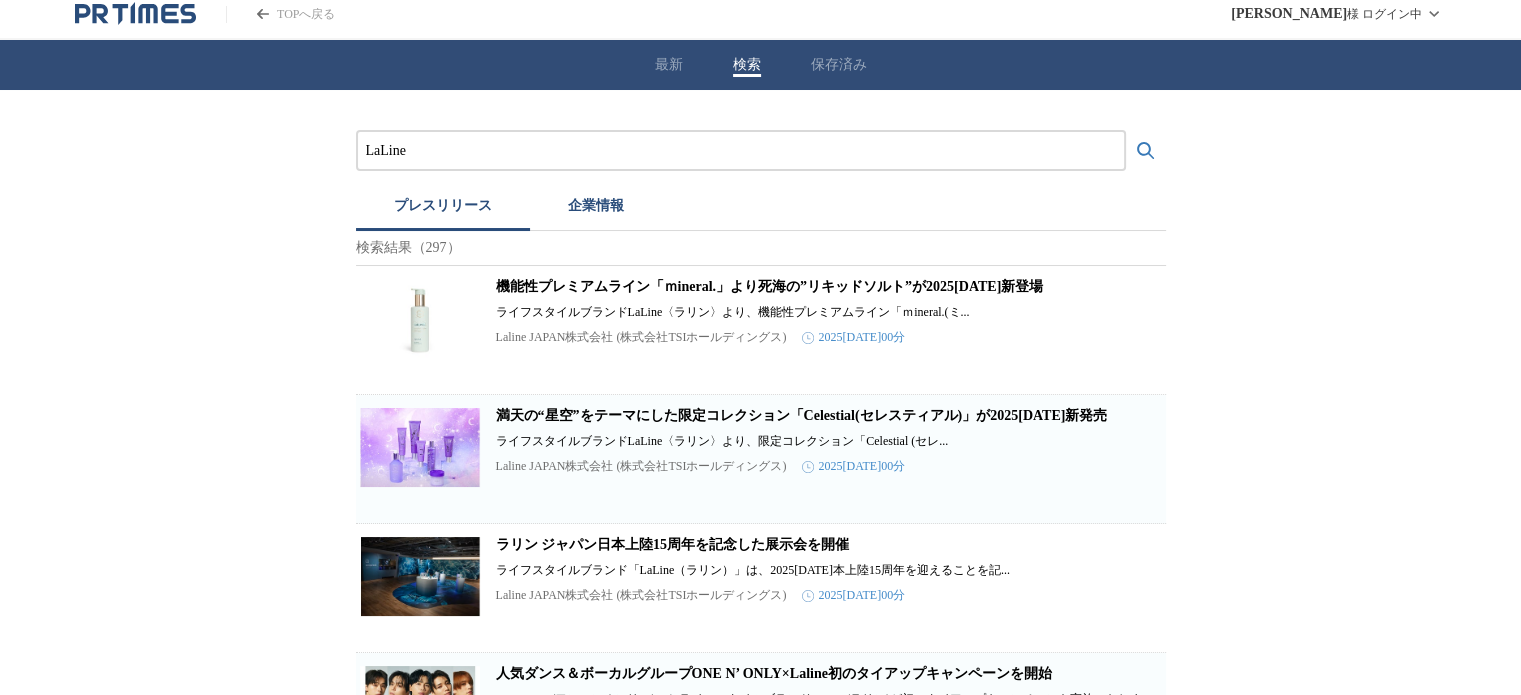 scroll, scrollTop: 0, scrollLeft: 0, axis: both 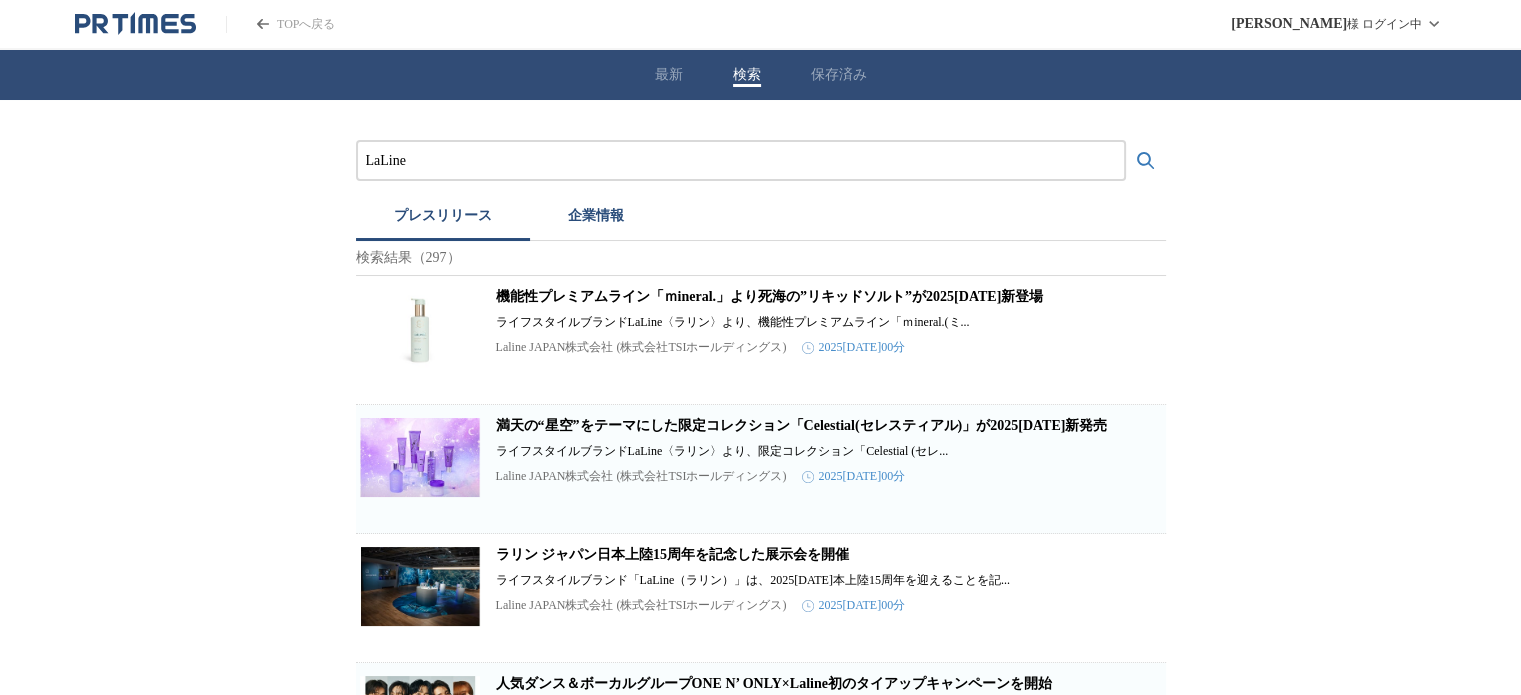 drag, startPoint x: 600, startPoint y: 154, endPoint x: 282, endPoint y: 185, distance: 319.50745 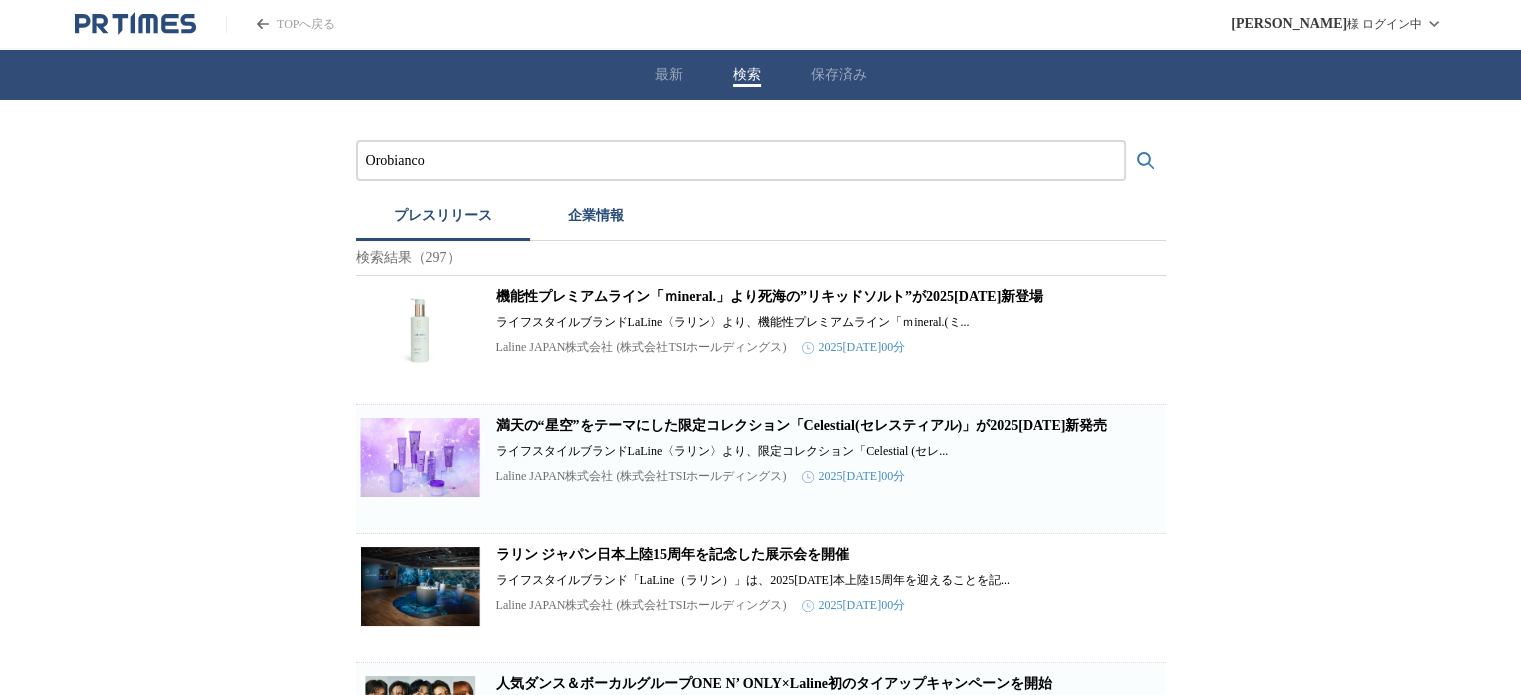 click at bounding box center (1146, 161) 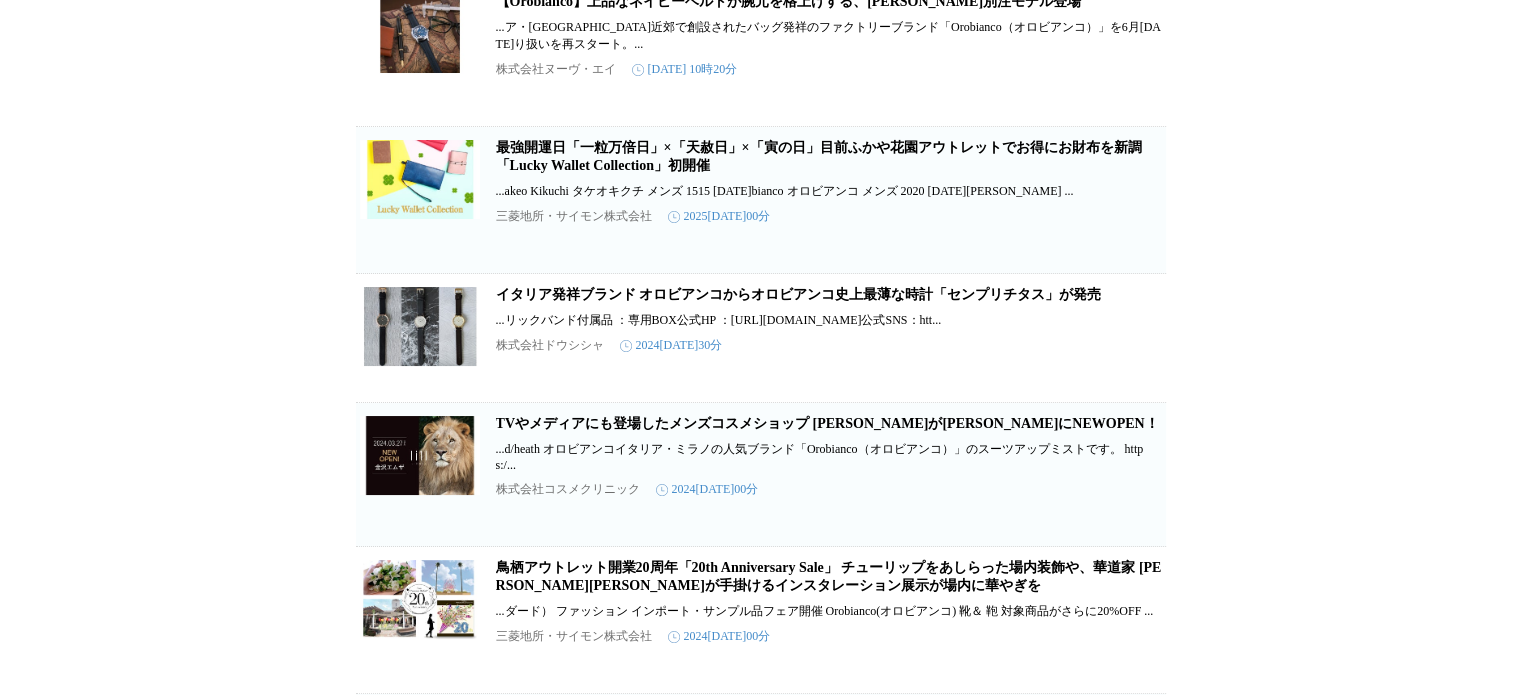 scroll, scrollTop: 300, scrollLeft: 0, axis: vertical 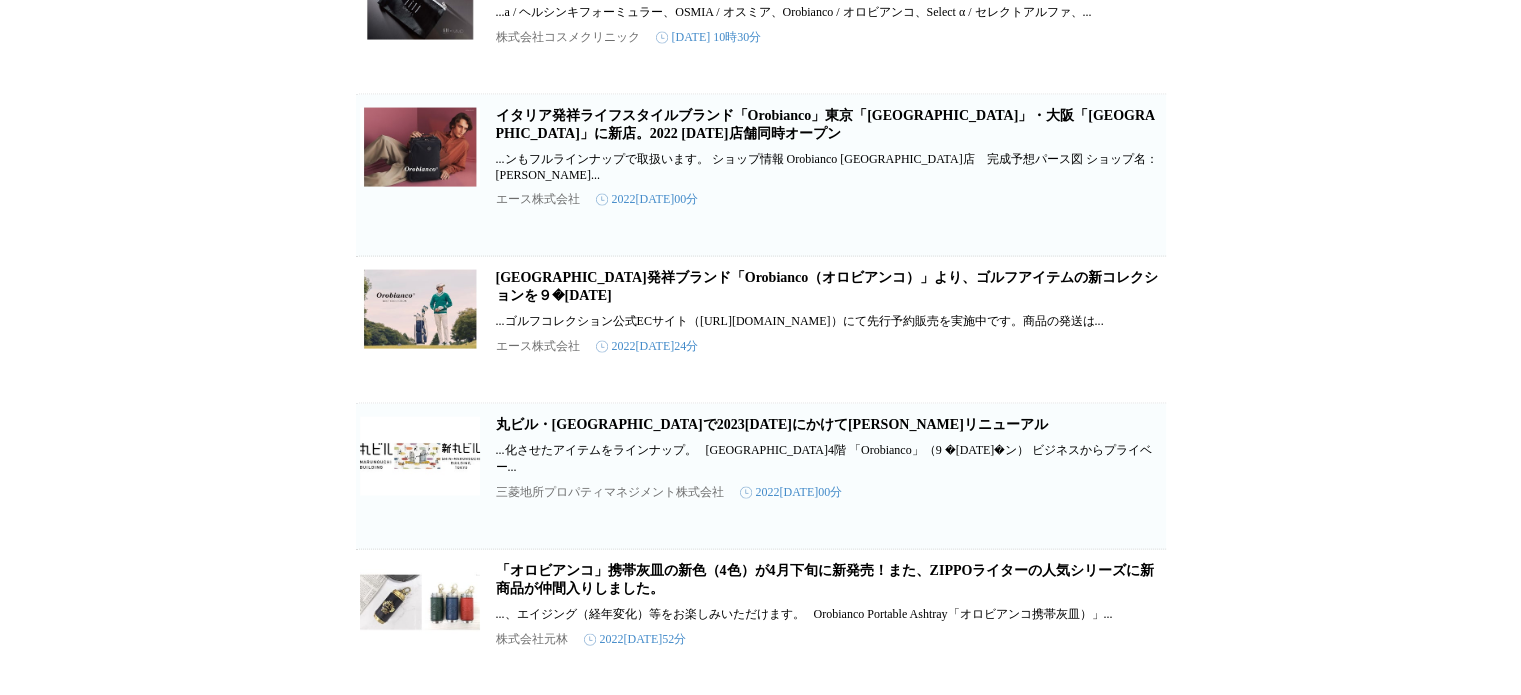 drag, startPoint x: 906, startPoint y: 376, endPoint x: 864, endPoint y: 339, distance: 55.97321 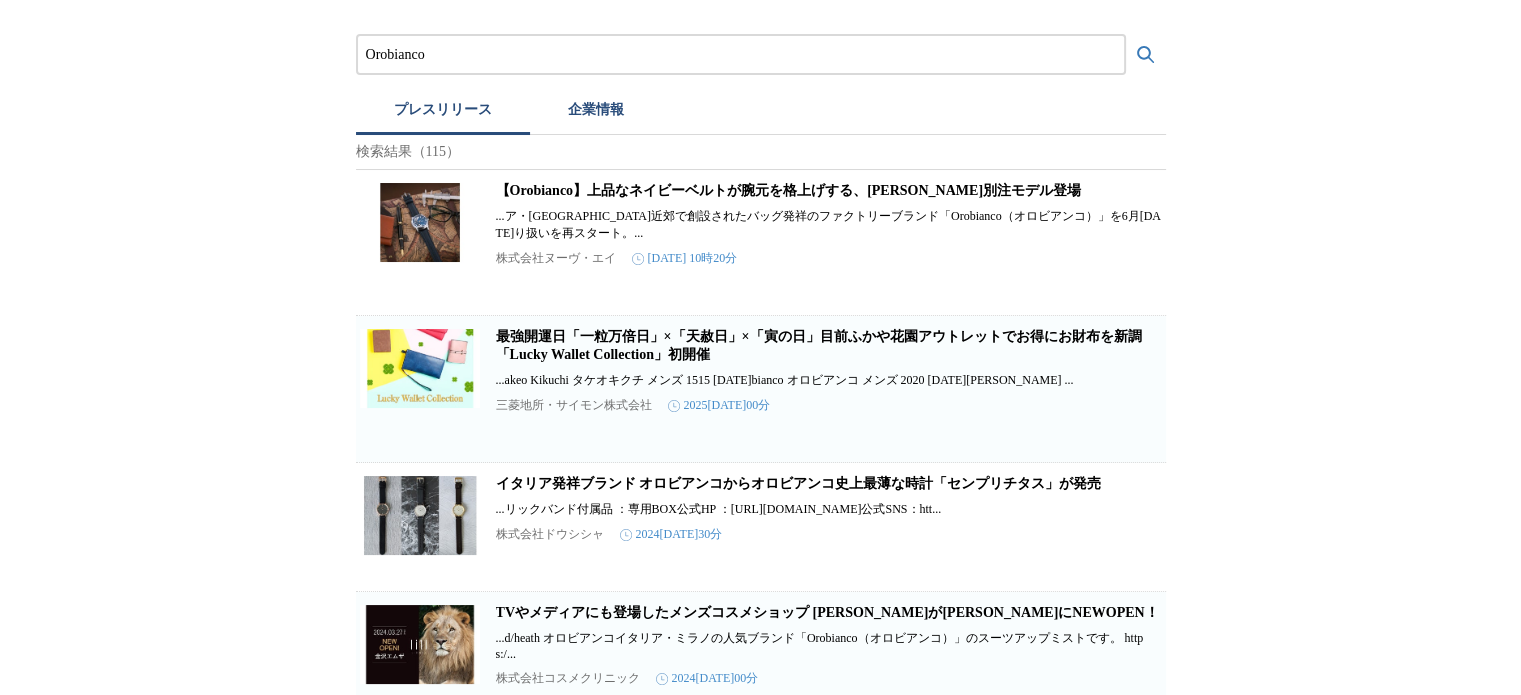 scroll, scrollTop: 0, scrollLeft: 0, axis: both 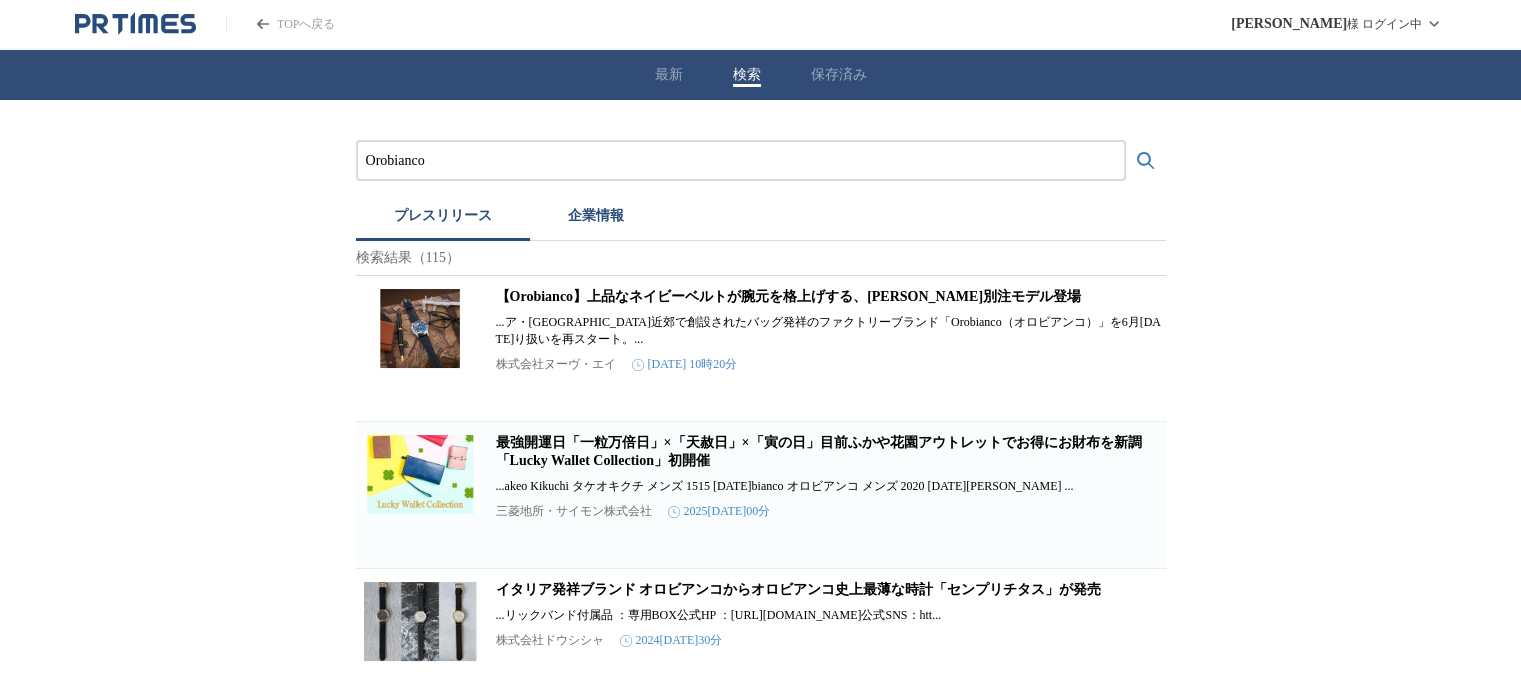 drag, startPoint x: 498, startPoint y: 154, endPoint x: 308, endPoint y: 182, distance: 192.05208 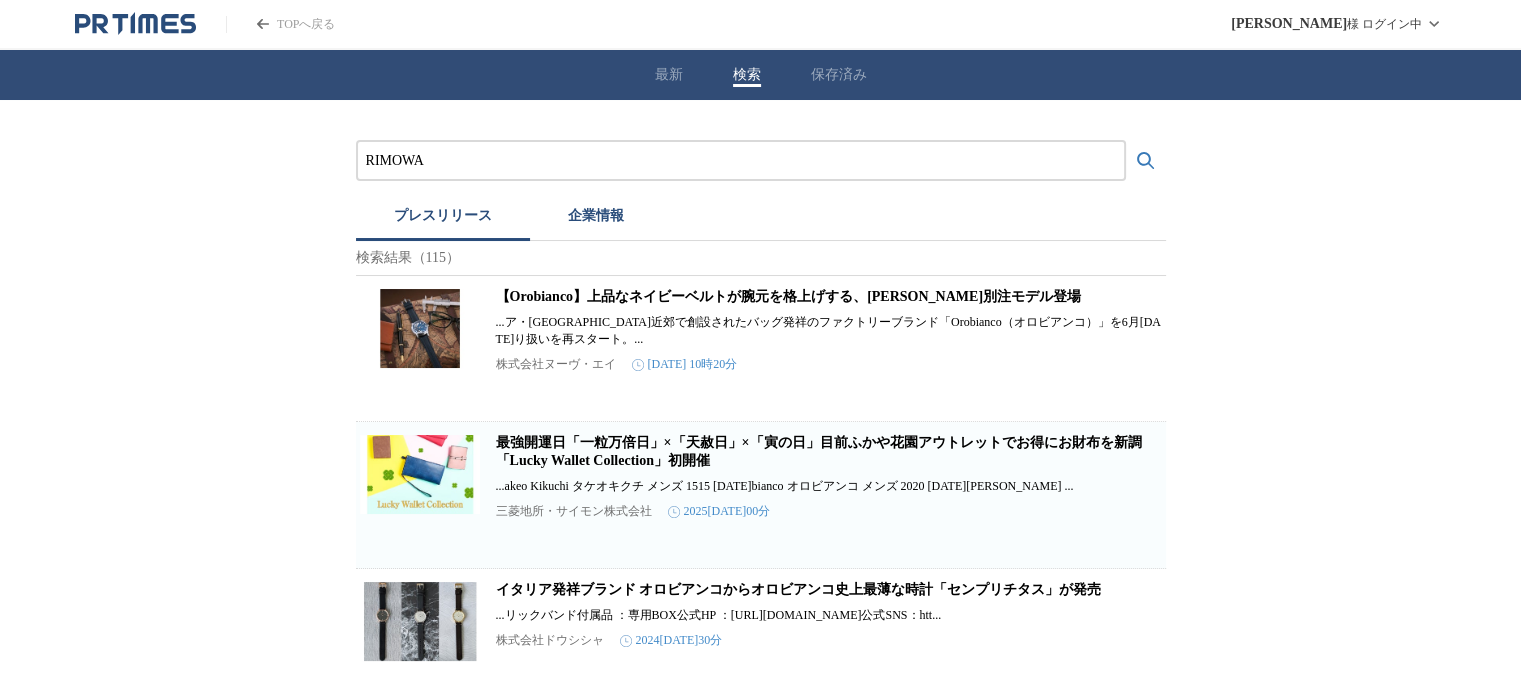 type on "RIMOWA" 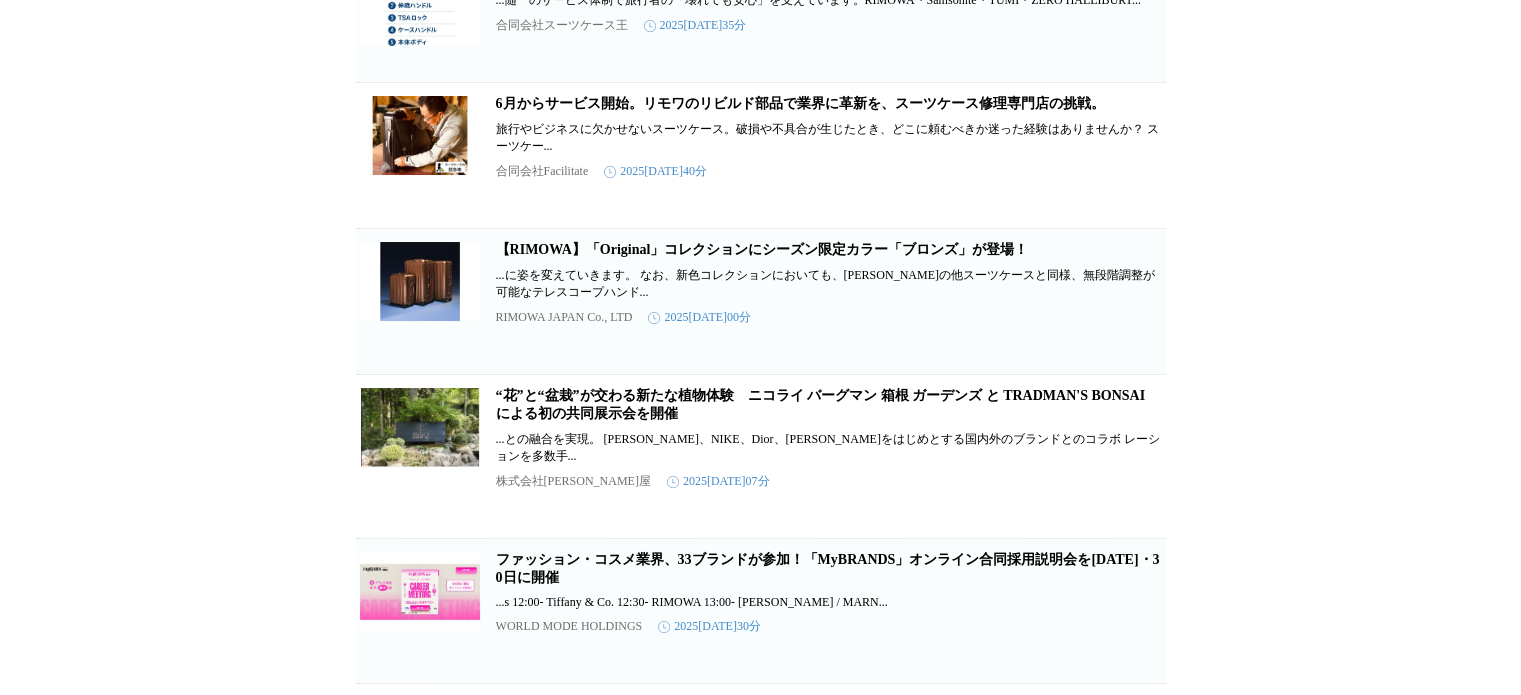 scroll, scrollTop: 600, scrollLeft: 0, axis: vertical 